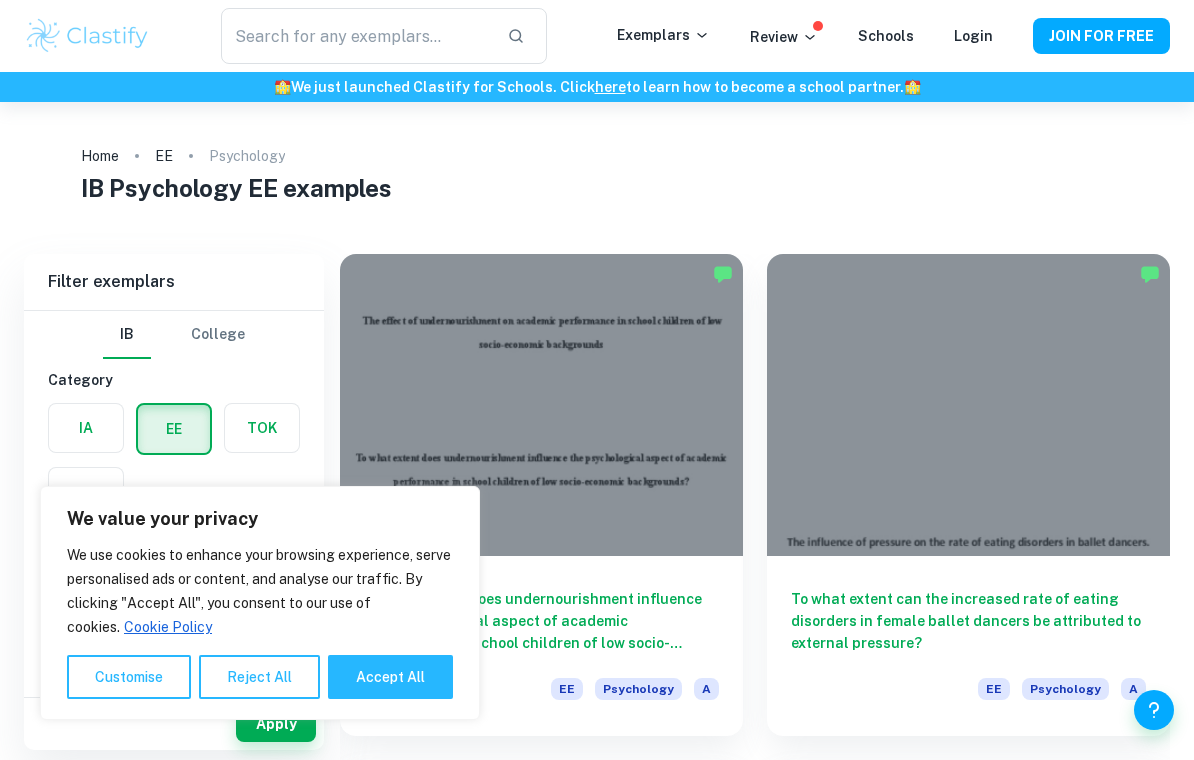 scroll, scrollTop: 0, scrollLeft: 0, axis: both 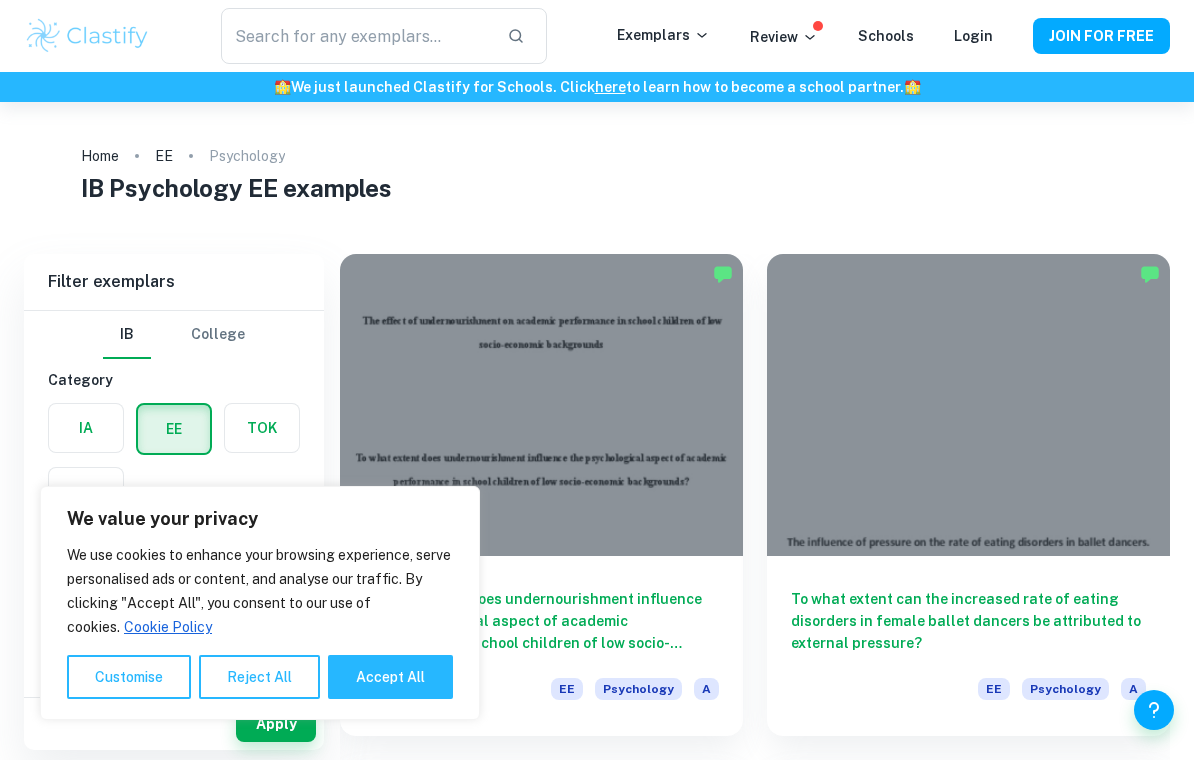 click on "Accept All" at bounding box center (390, 677) 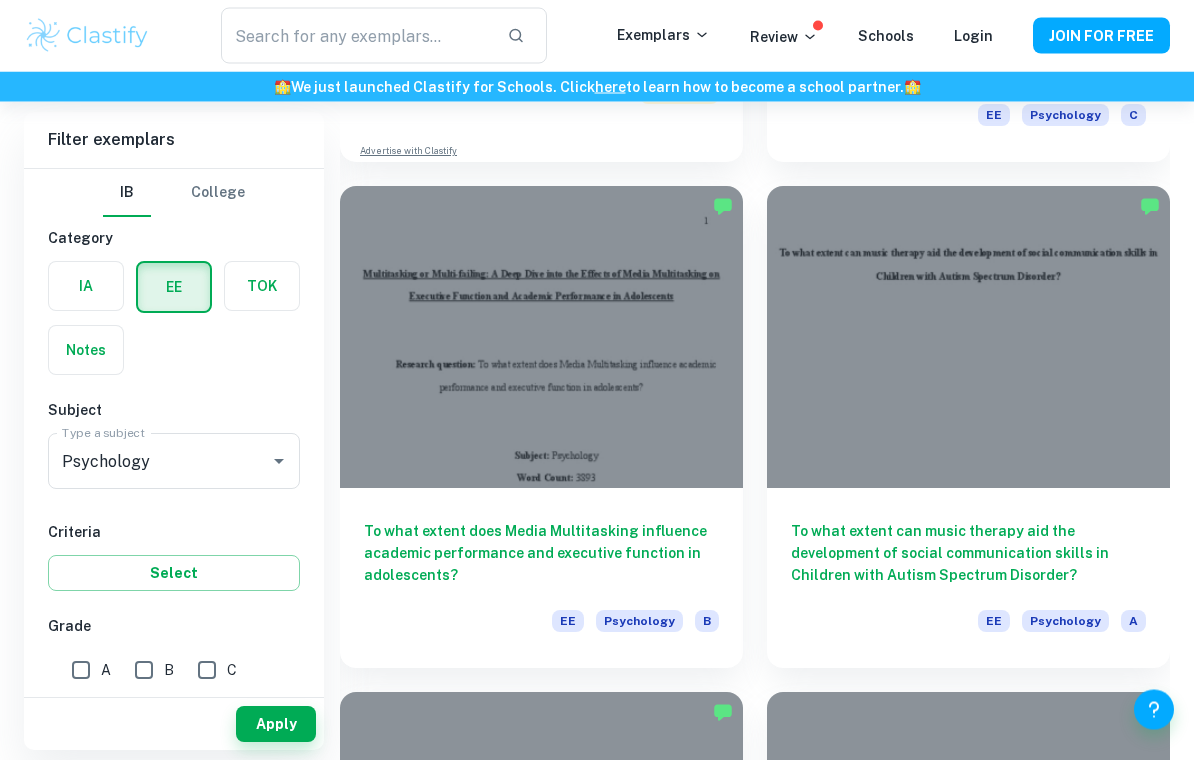 scroll, scrollTop: 2093, scrollLeft: 0, axis: vertical 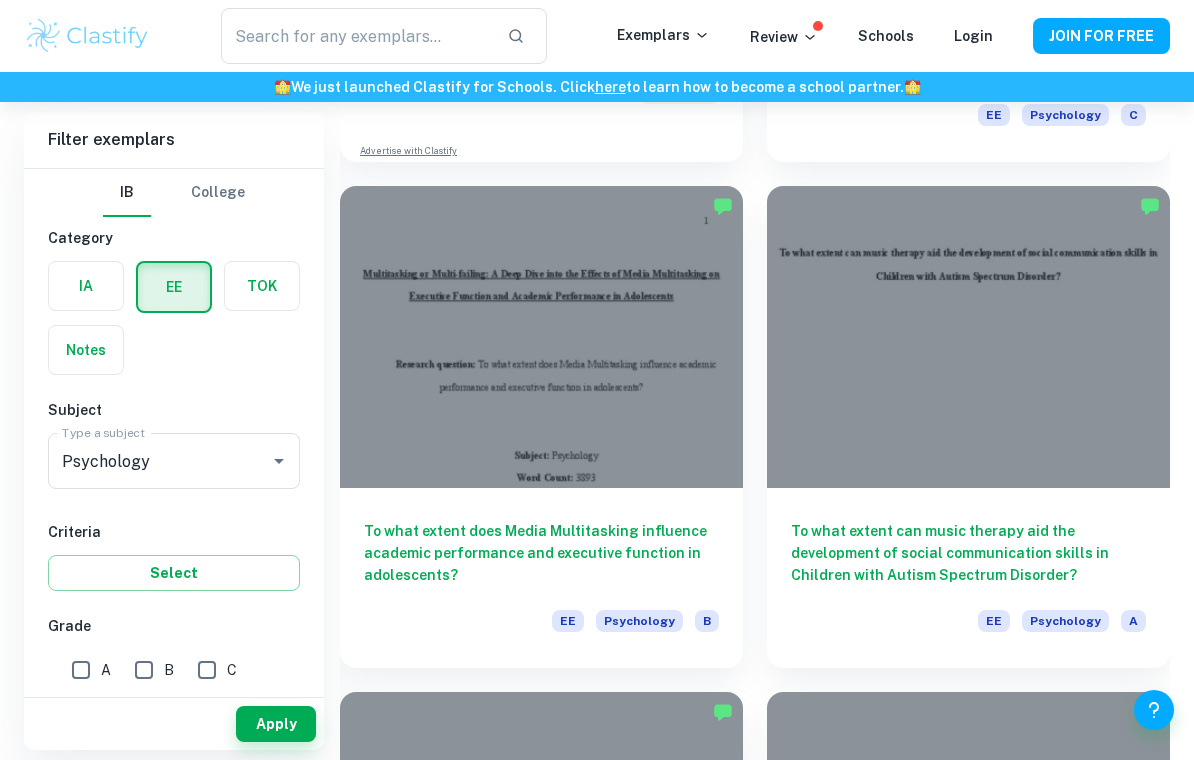 click on "To what extent can music therapy aid the development of social communication skills in Children with Autism Spectrum Disorder?" at bounding box center [968, 553] 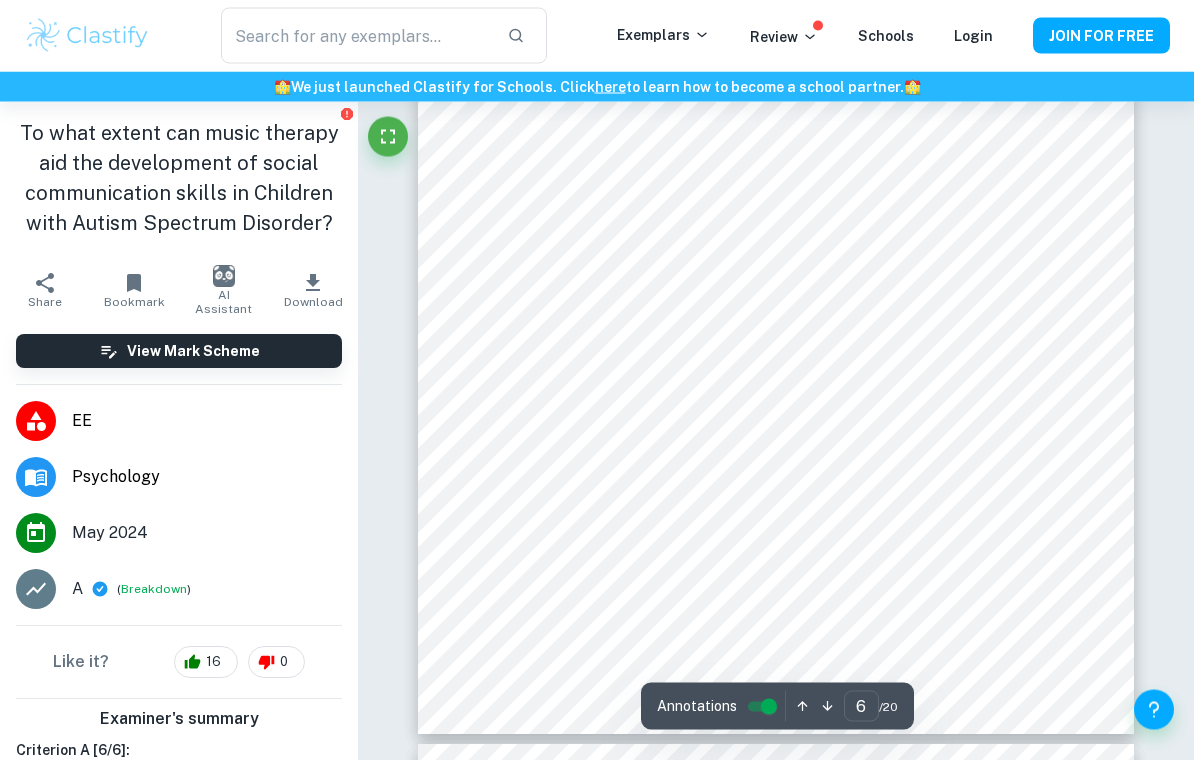 scroll, scrollTop: 5745, scrollLeft: 0, axis: vertical 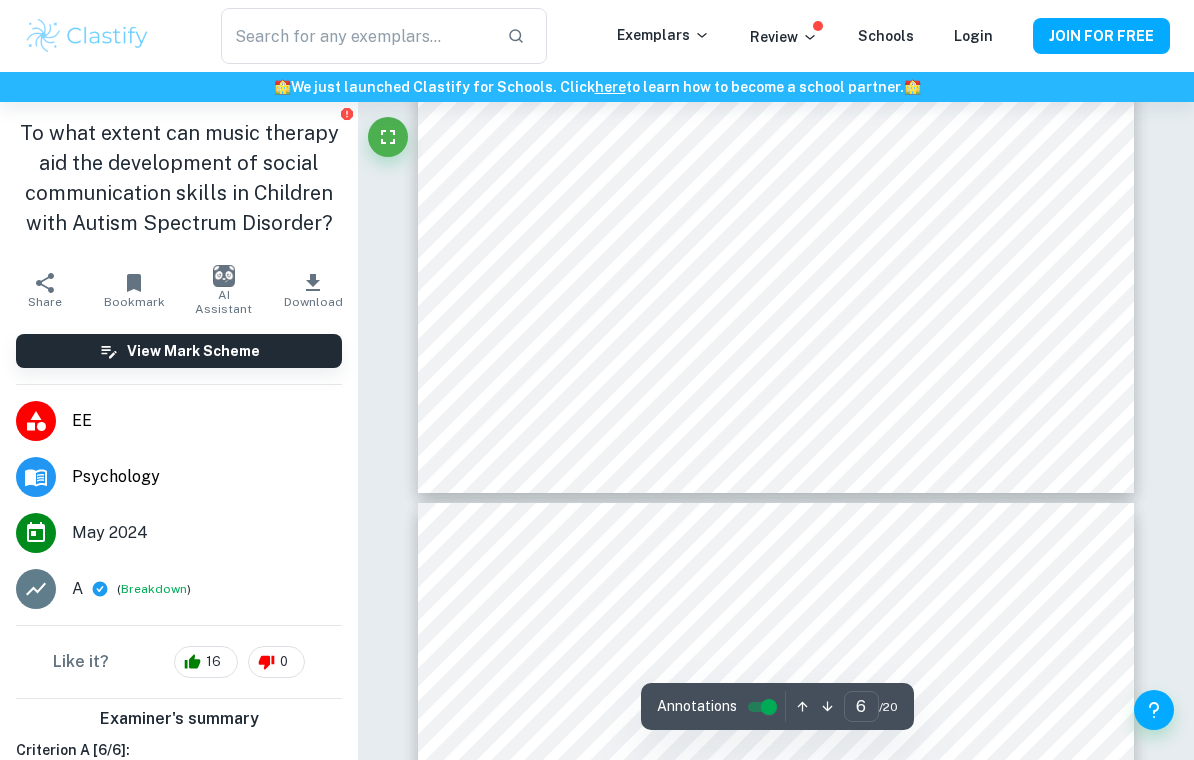 type on "7" 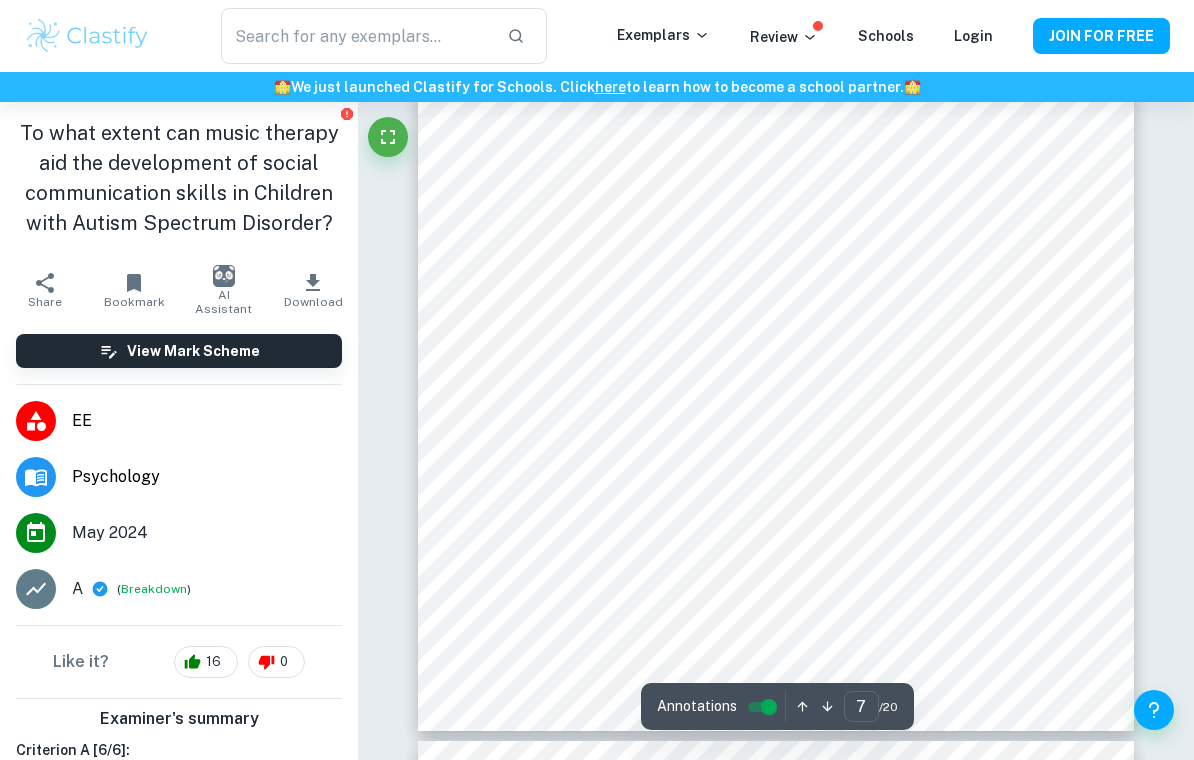 scroll, scrollTop: 6768, scrollLeft: 0, axis: vertical 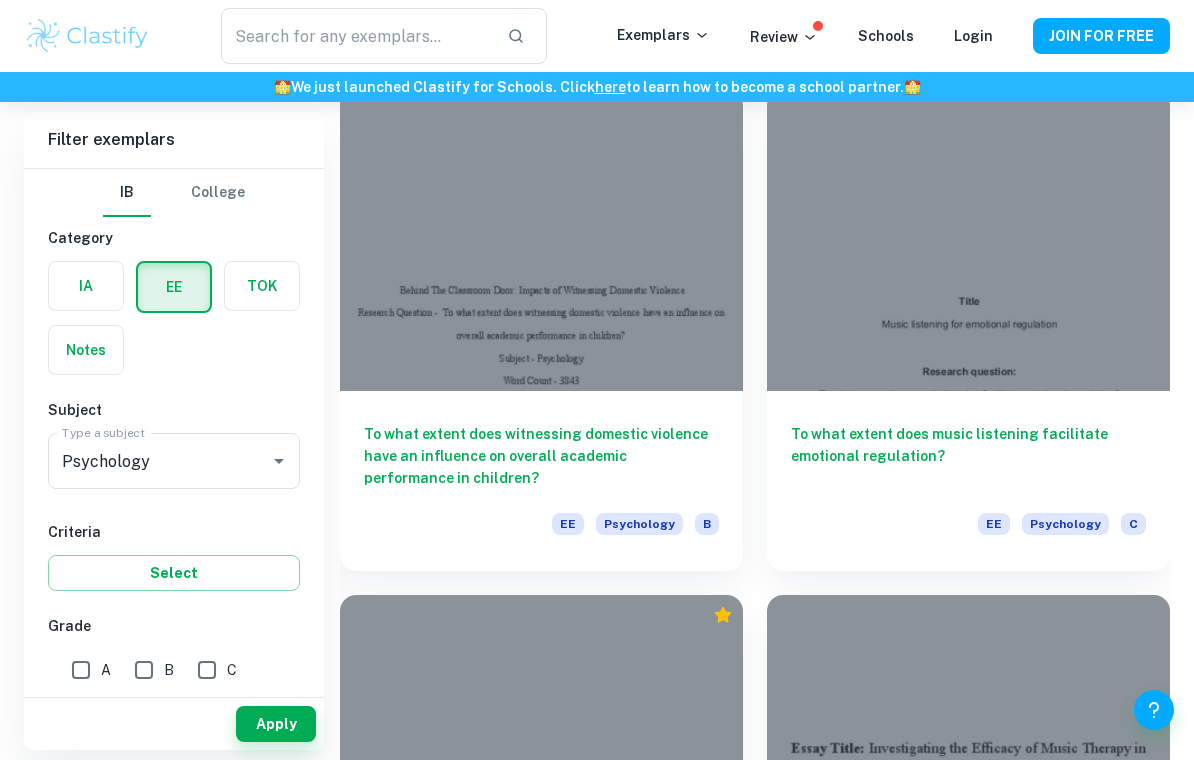 click on "To what extent does music listening facilitate emotional regulation?" at bounding box center [968, 456] 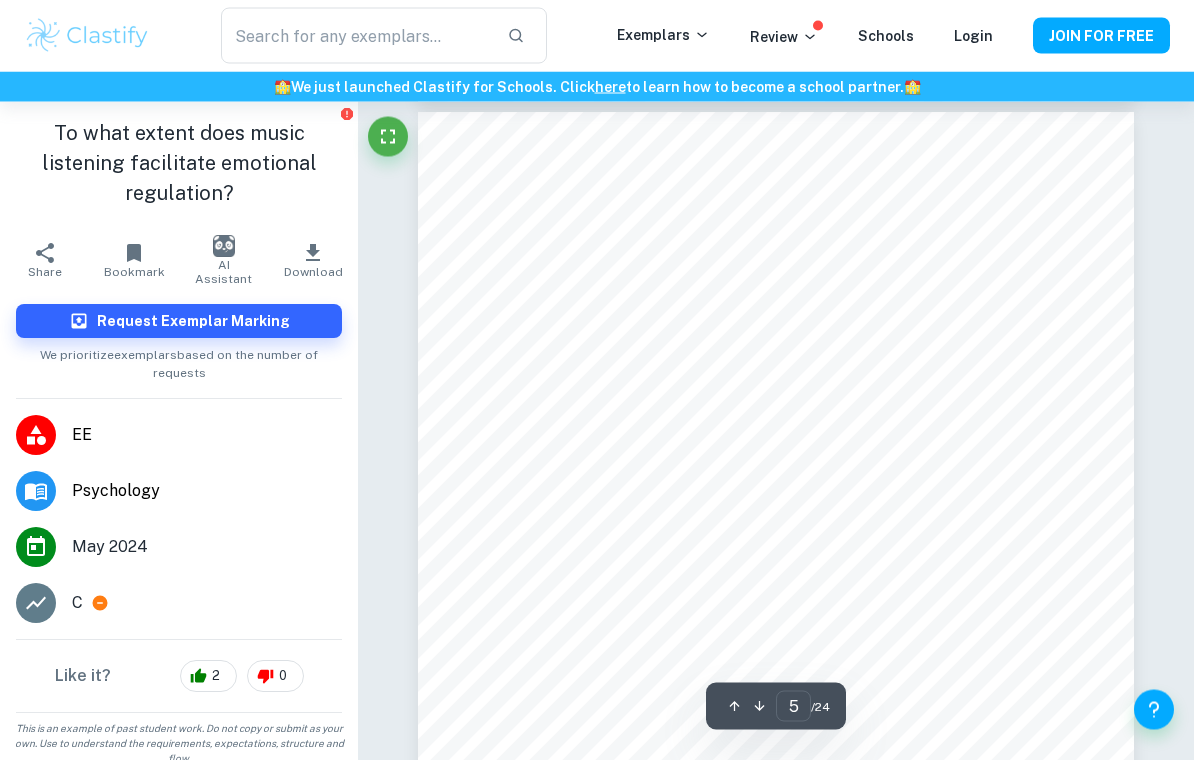 scroll, scrollTop: 4338, scrollLeft: 0, axis: vertical 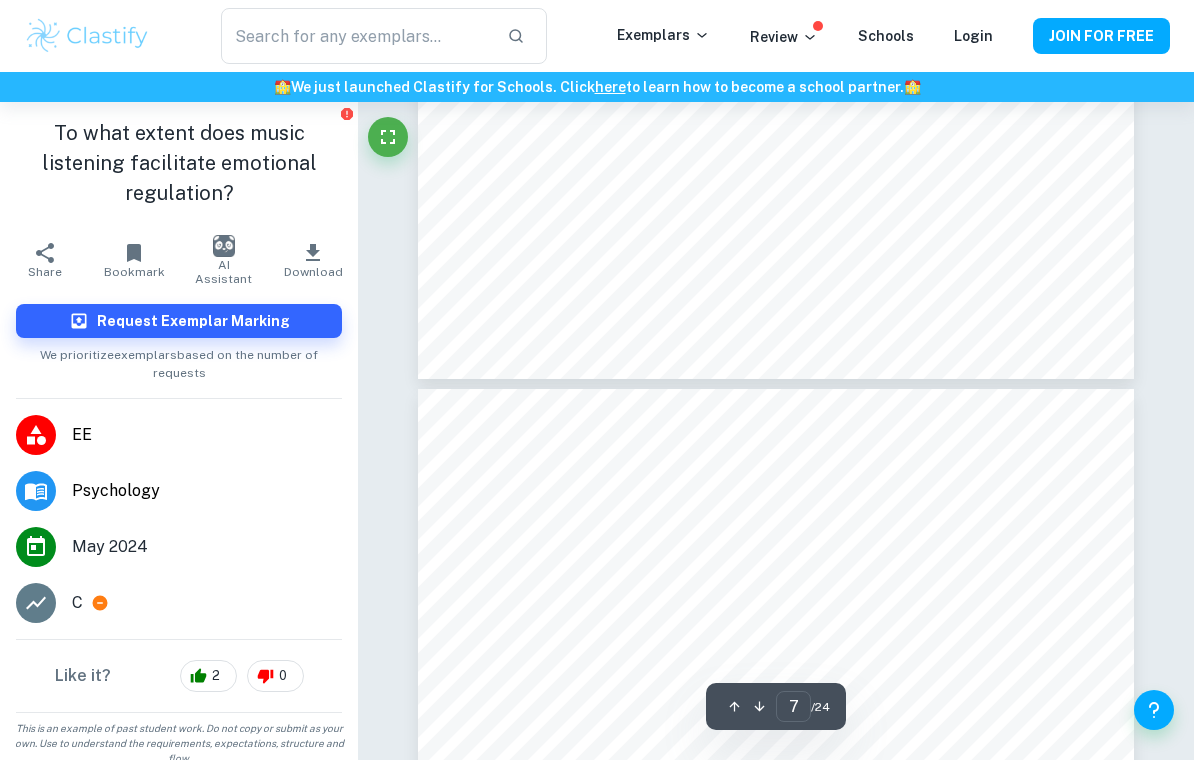 type on "6" 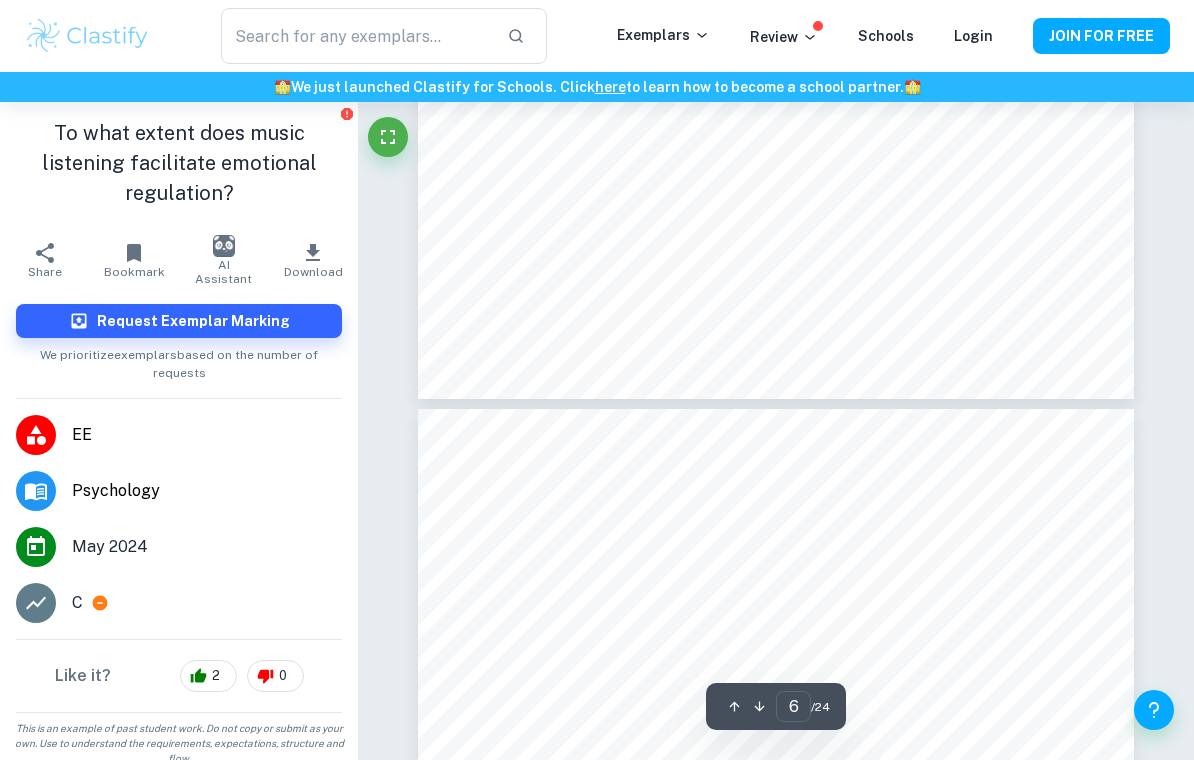 scroll, scrollTop: 6081, scrollLeft: 0, axis: vertical 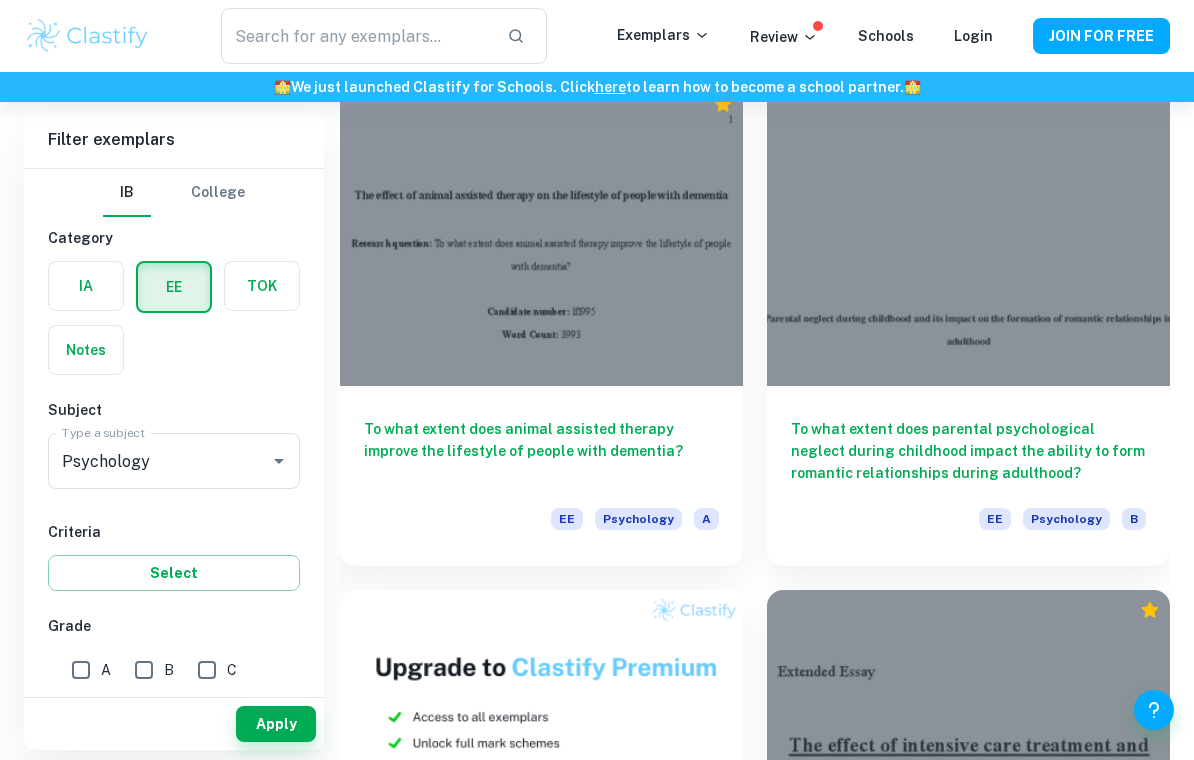 click on "To what extent does animal assisted therapy improve the lifestyle of people with dementia?" at bounding box center (541, 451) 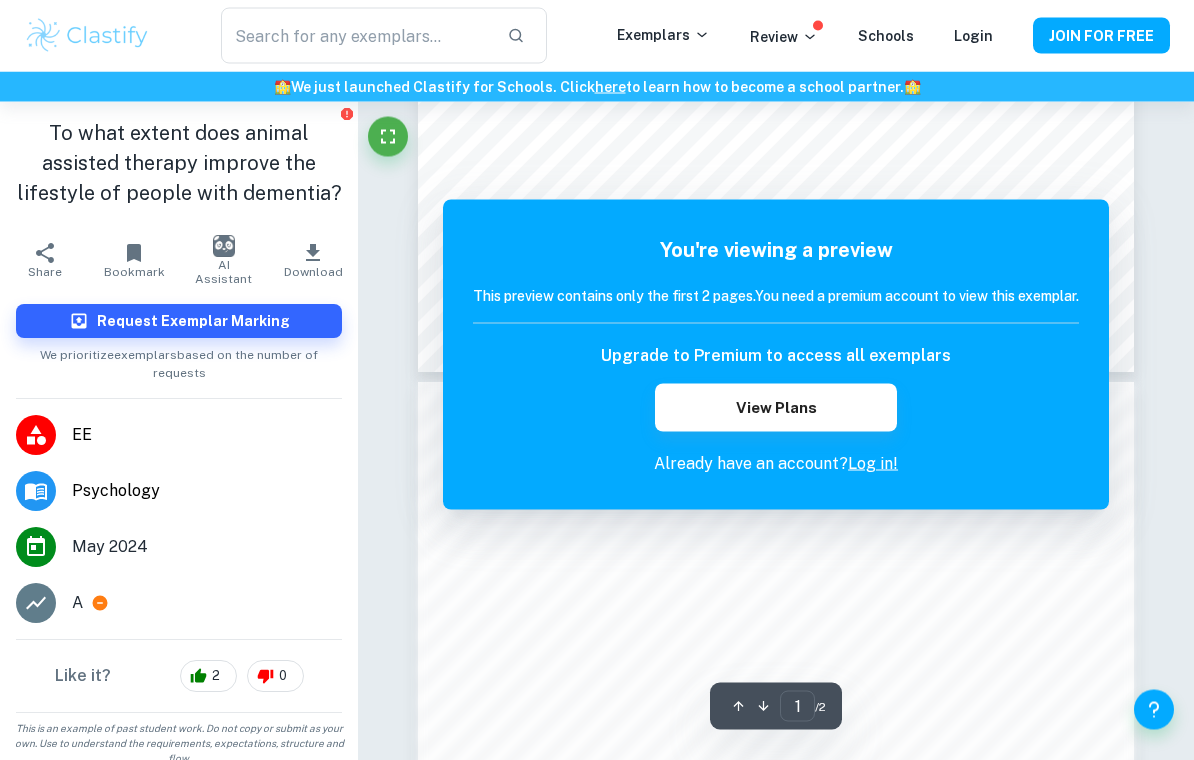 scroll, scrollTop: 669, scrollLeft: 0, axis: vertical 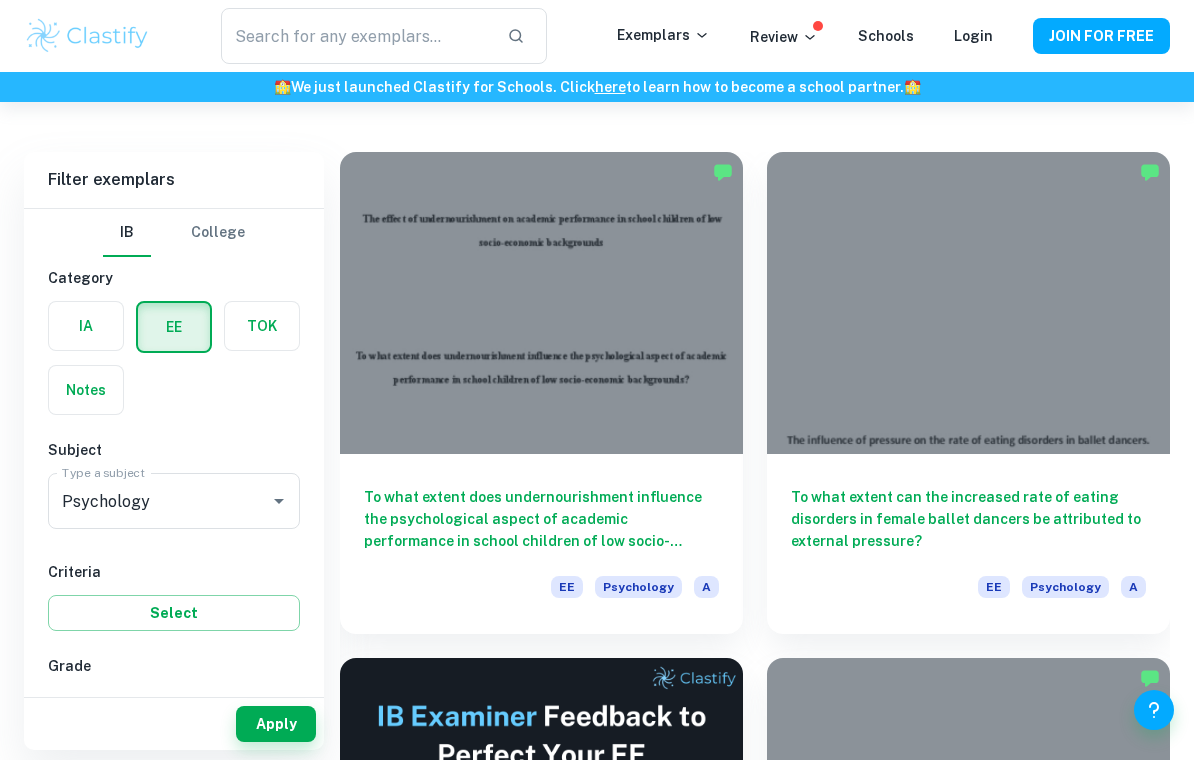 click on "To what extent can the increased rate of eating disorders in female ballet dancers be attributed to external pressure?" at bounding box center (968, 519) 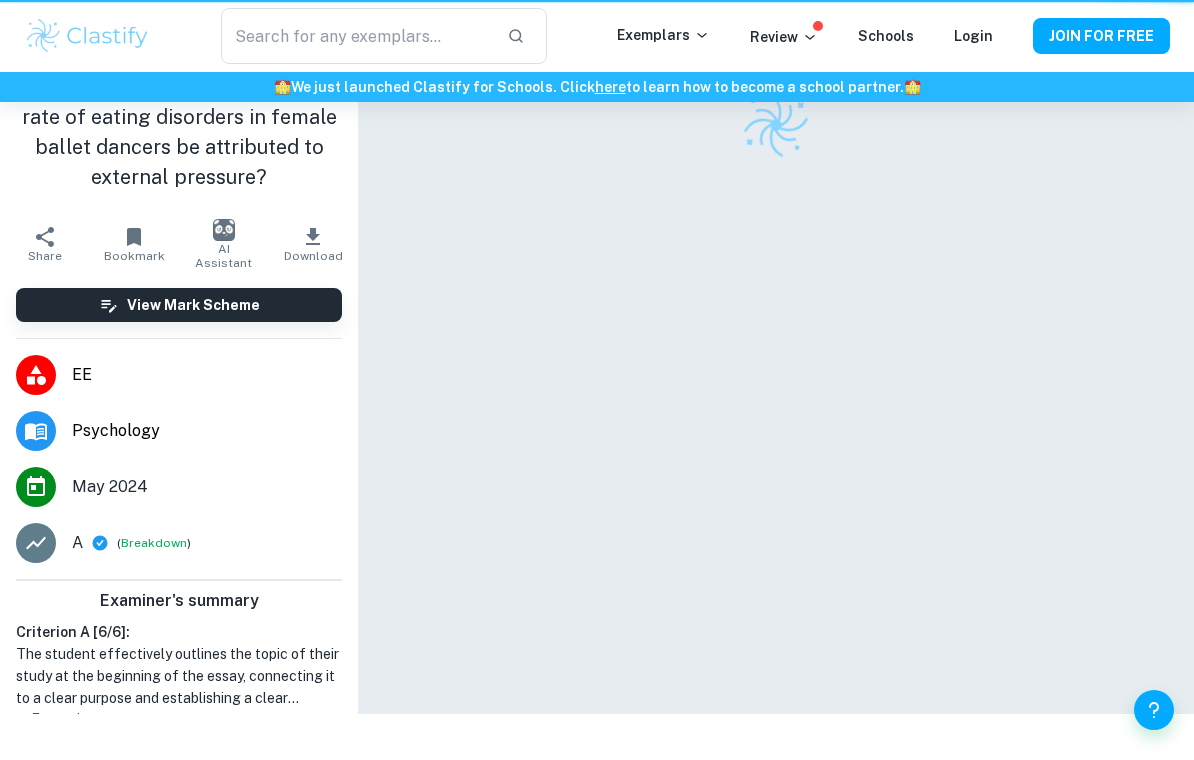 scroll, scrollTop: 0, scrollLeft: 0, axis: both 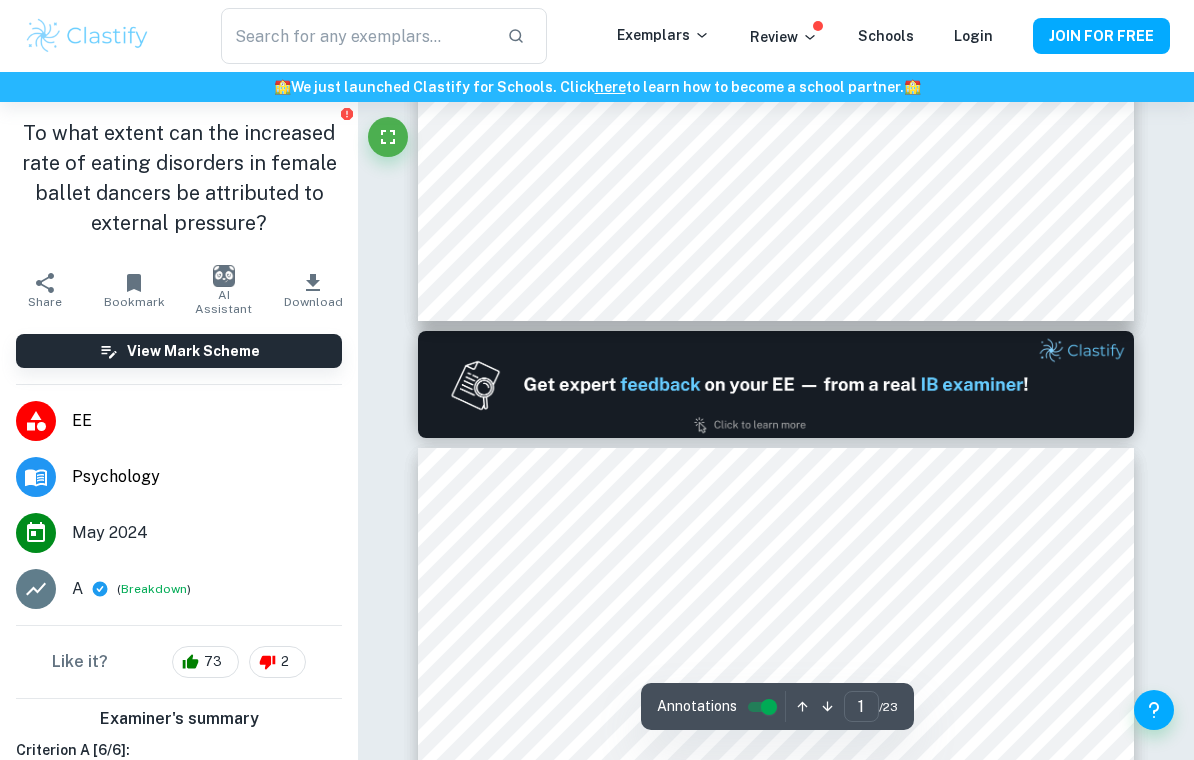 type on "2" 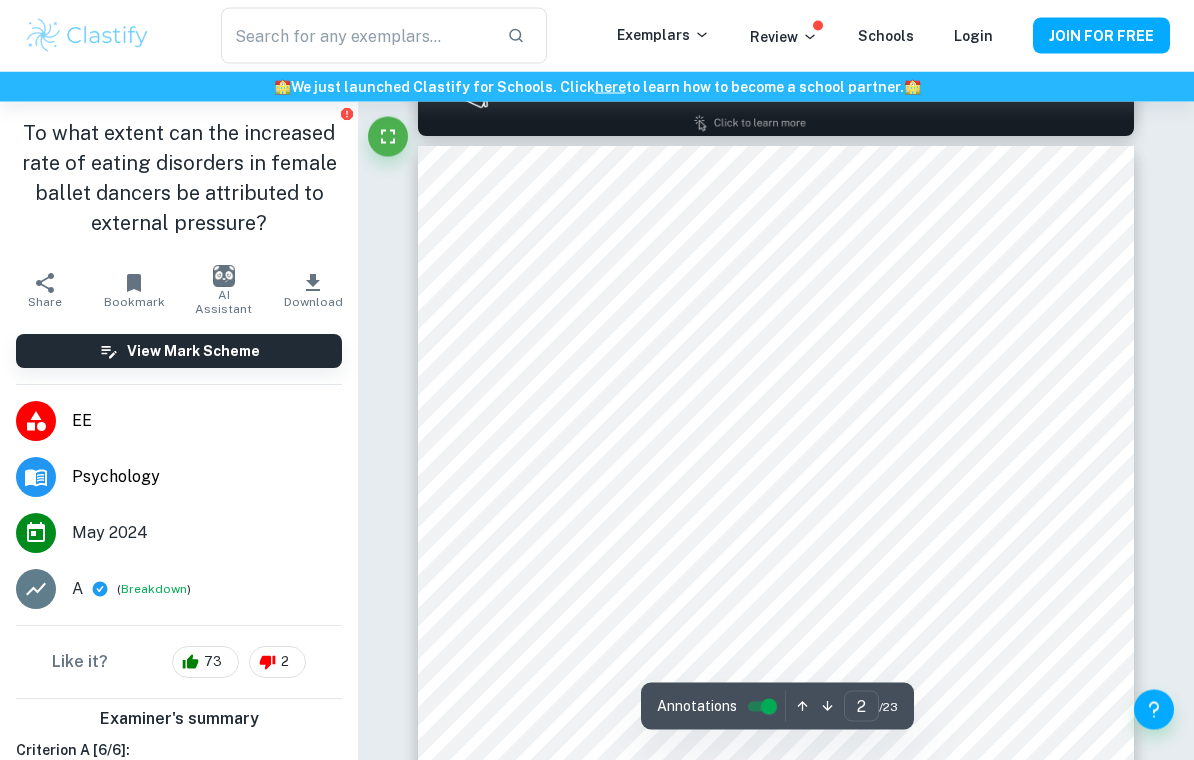 scroll, scrollTop: 1116, scrollLeft: 0, axis: vertical 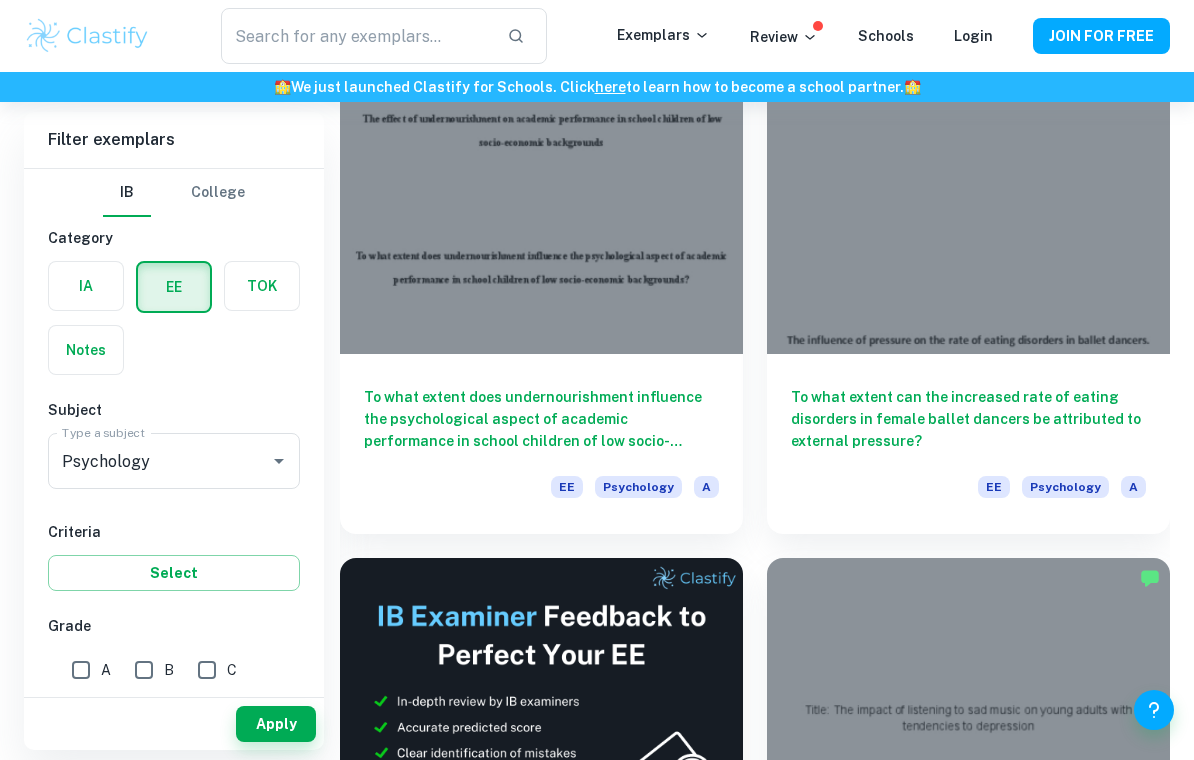 click on "To what extent does undernourishment influence the psychological aspect of academic performance in school children of low socio-economic backgrounds?" at bounding box center [541, 419] 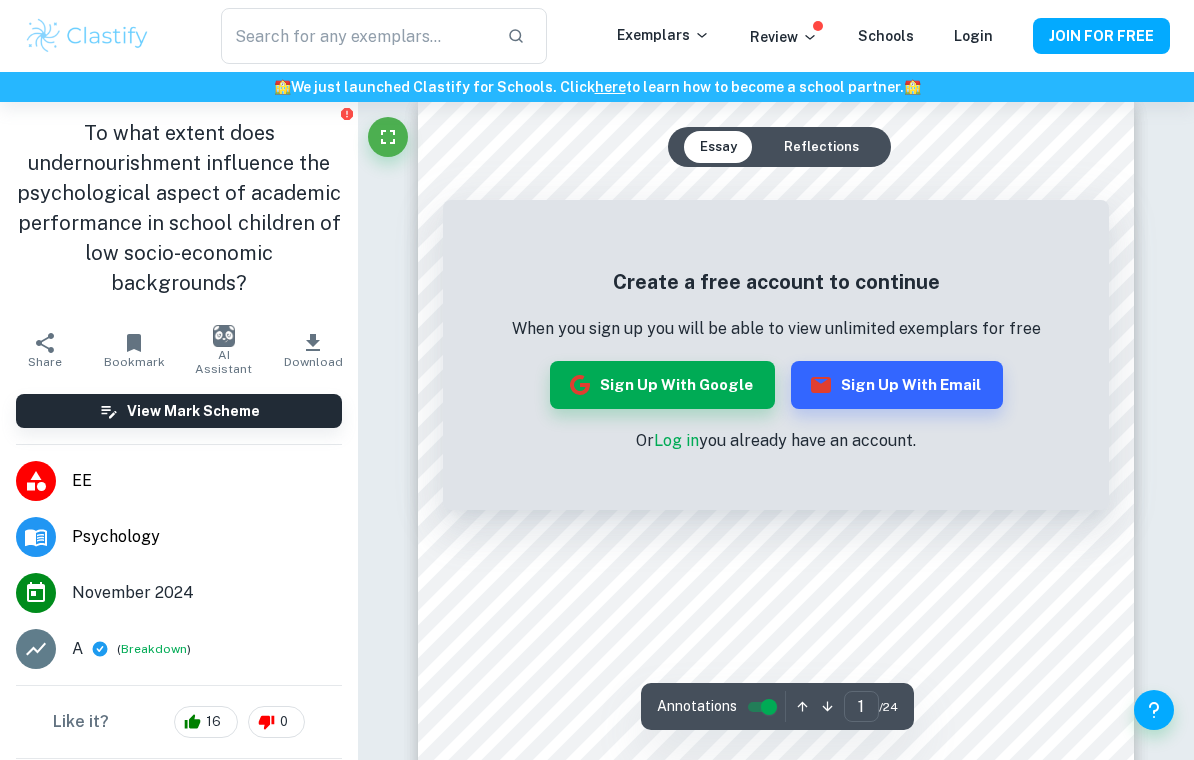 scroll, scrollTop: 22, scrollLeft: 0, axis: vertical 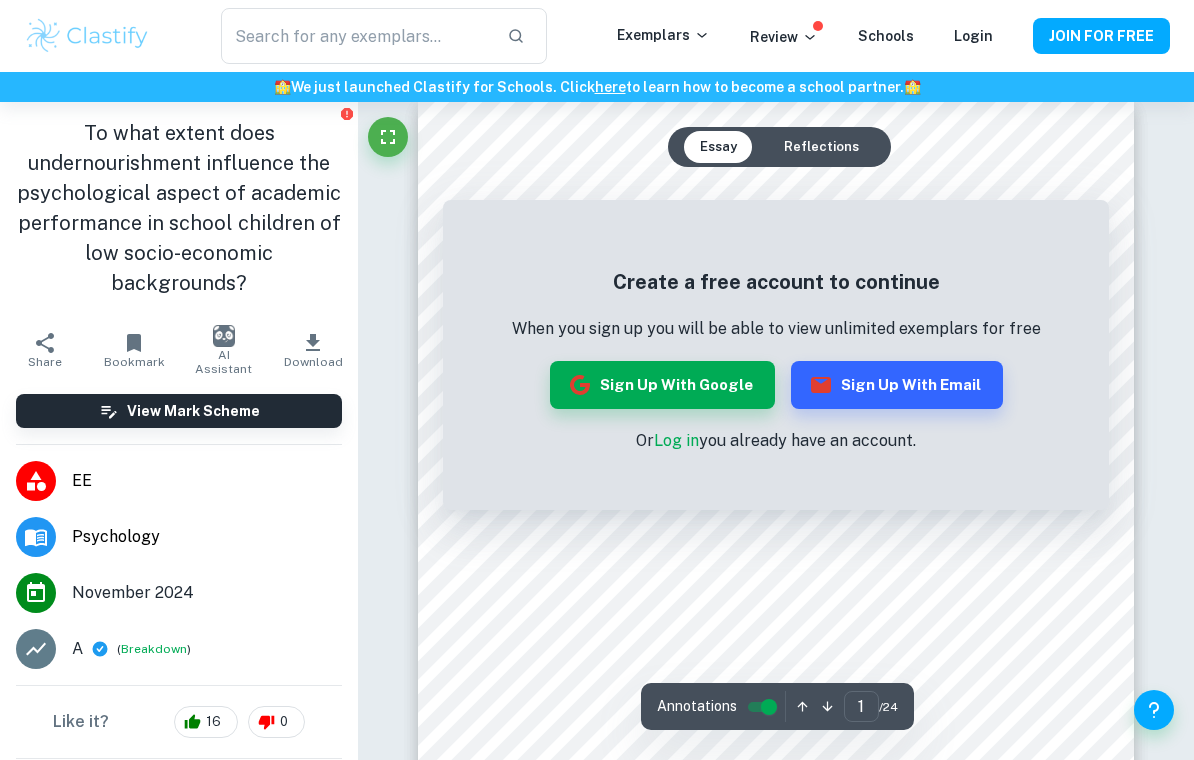 click on "Sign up with Google" at bounding box center [662, 385] 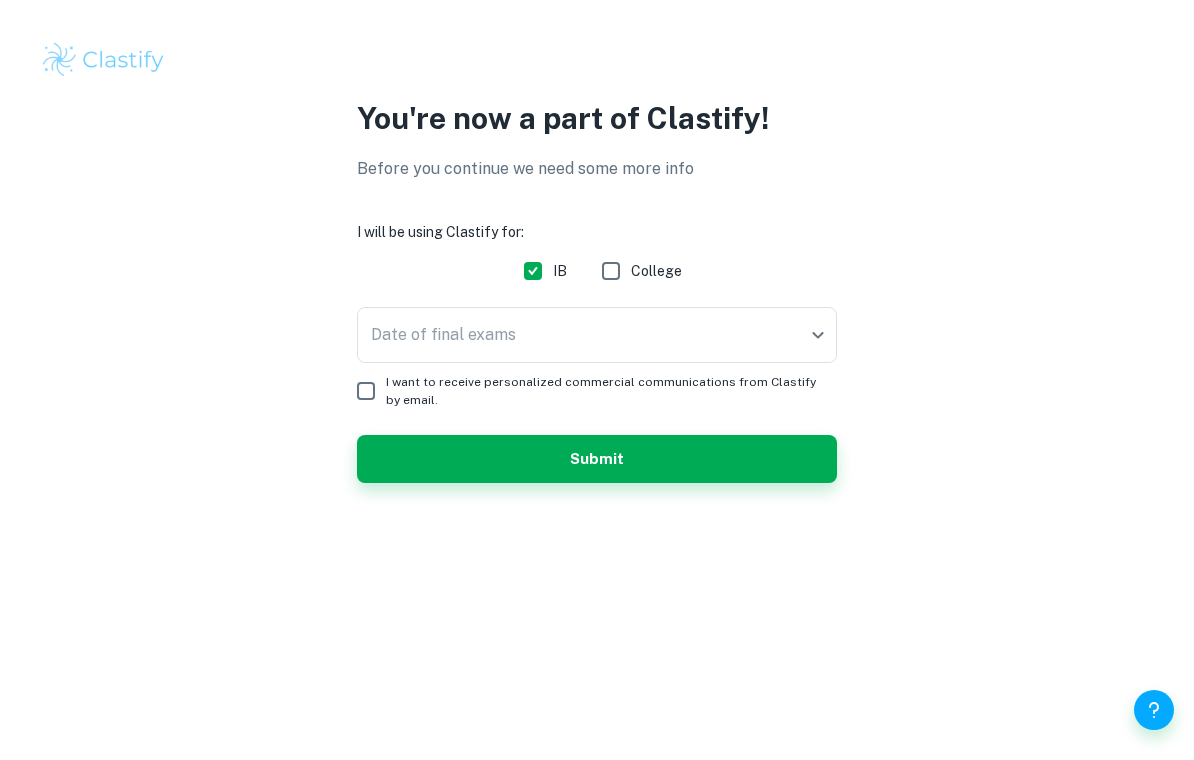 scroll, scrollTop: 0, scrollLeft: 0, axis: both 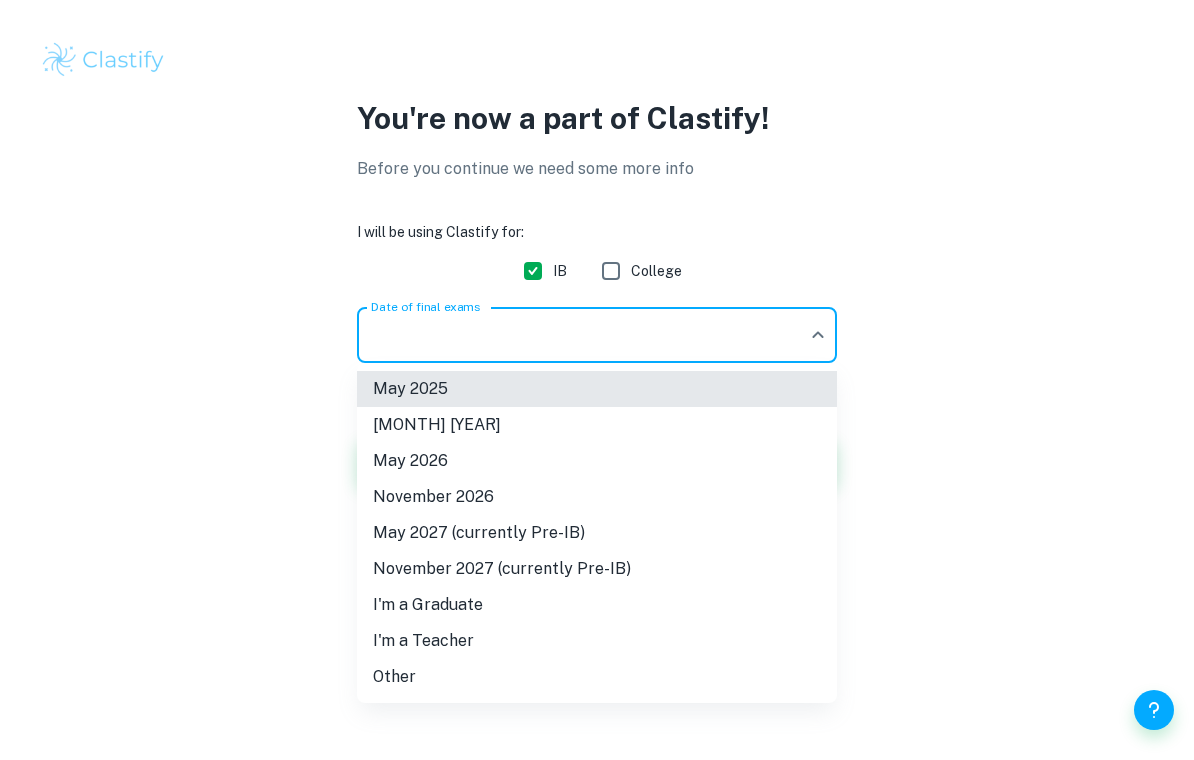 click on "May 2025" at bounding box center [597, 389] 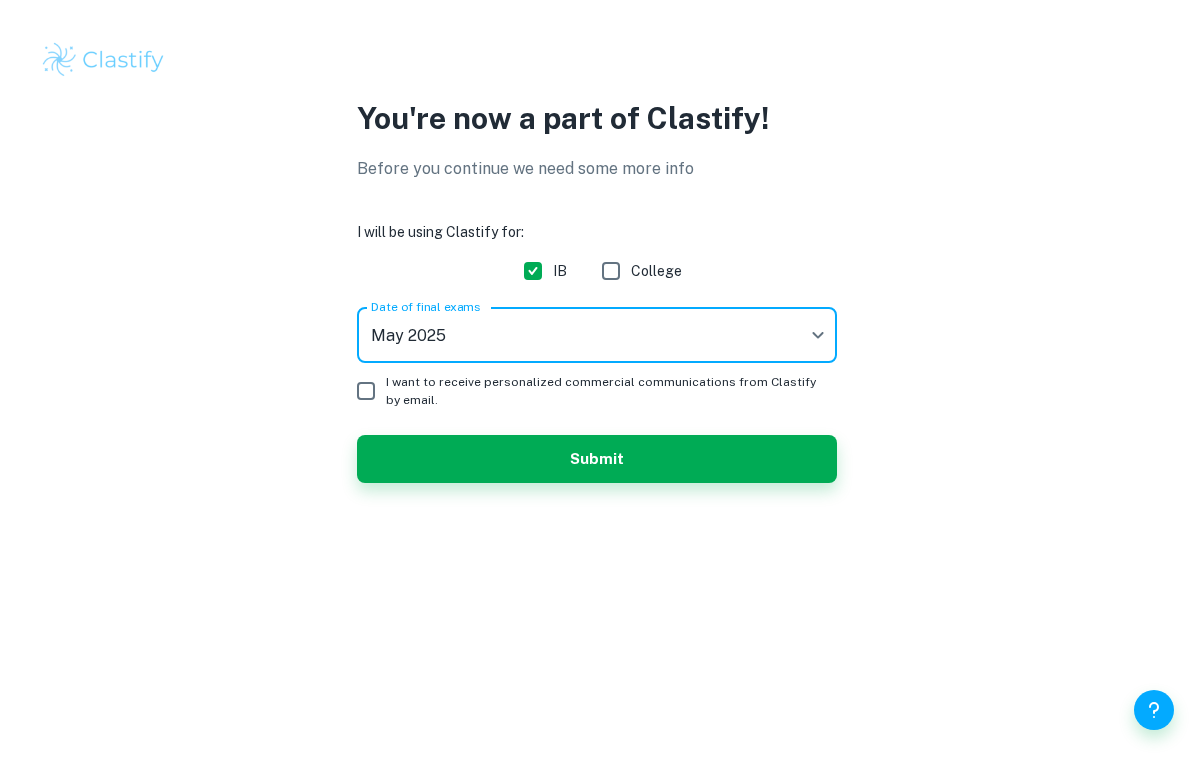click on "We value your privacy We use cookies to enhance your browsing experience, serve personalised ads or content, and analyse our traffic. By clicking "Accept All", you consent to our use of cookies.   Cookie Policy Customise   Reject All   Accept All   Customise Consent Preferences   We use cookies to help you navigate efficiently and perform certain functions. You will find detailed information about all cookies under each consent category below. The cookies that are categorised as "Necessary" are stored on your browser as they are essential for enabling the basic functionalities of the site. ...  Show more For more information on how Google's third-party cookies operate and handle your data, see:   Google Privacy Policy Necessary Always Active Necessary cookies are required to enable the basic features of this site, such as providing secure log-in or adjusting your consent preferences. These cookies do not store any personally identifiable data. Functional Analytics Performance Advertisement Uncategorised" at bounding box center [597, 380] 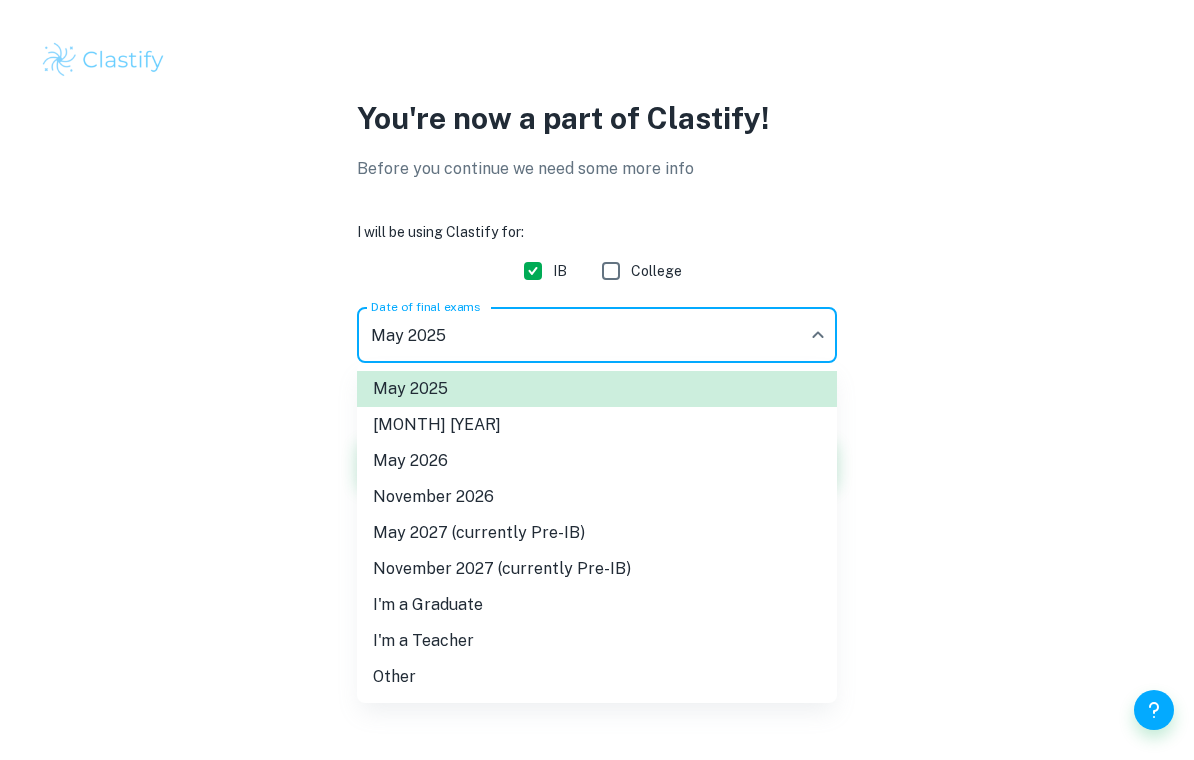 click on "May 2026" at bounding box center (597, 461) 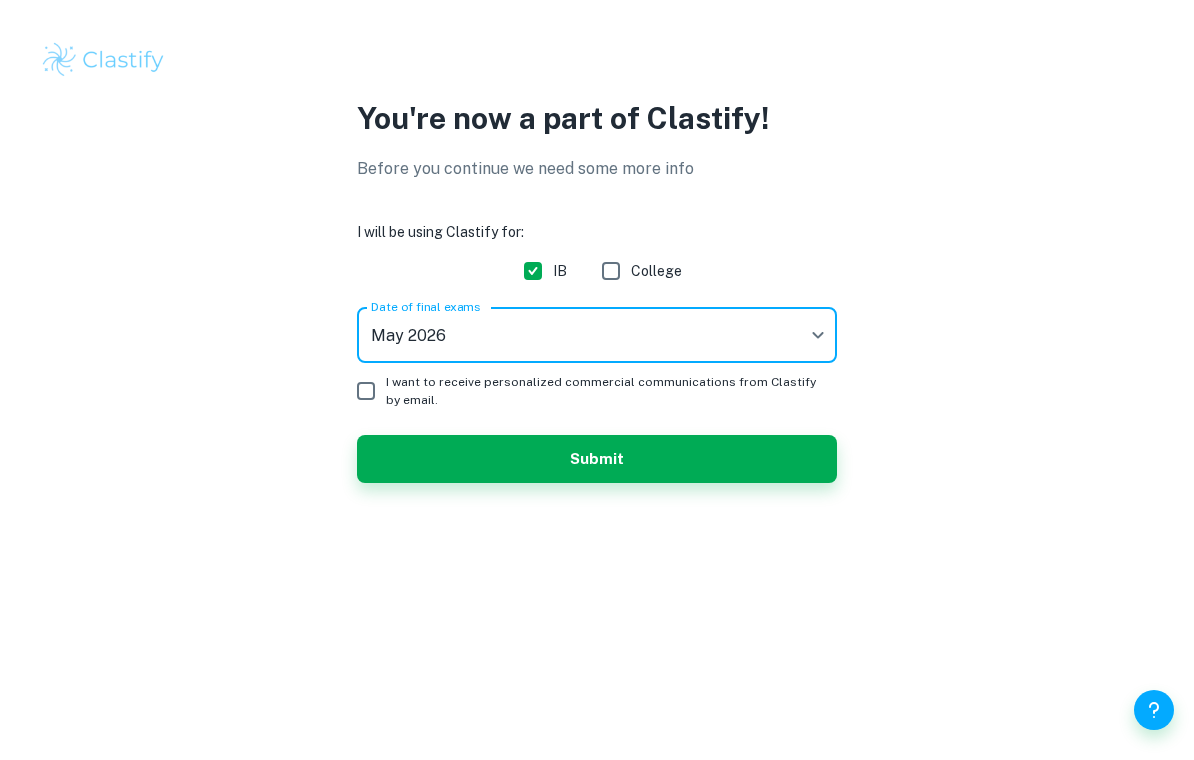 click on "We value your privacy We use cookies to enhance your browsing experience, serve personalised ads or content, and analyse our traffic. By clicking "Accept All", you consent to our use of cookies.   Cookie Policy Customise   Reject All   Accept All   Customise Consent Preferences   We use cookies to help you navigate efficiently and perform certain functions. You will find detailed information about all cookies under each consent category below. The cookies that are categorised as "Necessary" are stored on your browser as they are essential for enabling the basic functionalities of the site. ...  Show more For more information on how Google's third-party cookies operate and handle your data, see:   Google Privacy Policy Necessary Always Active Necessary cookies are required to enable the basic features of this site, such as providing secure log-in or adjusting your consent preferences. These cookies do not store any personally identifiable data. Functional Analytics Performance Advertisement Uncategorised" at bounding box center [597, 380] 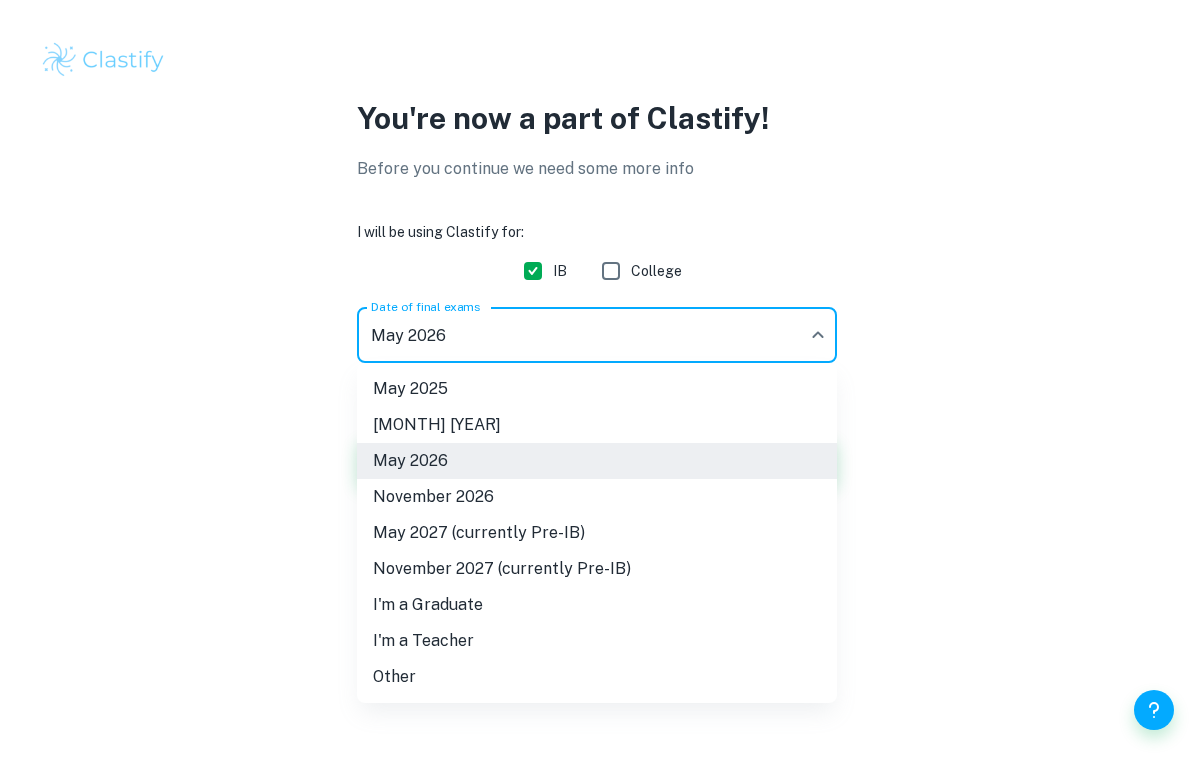 click at bounding box center (597, 380) 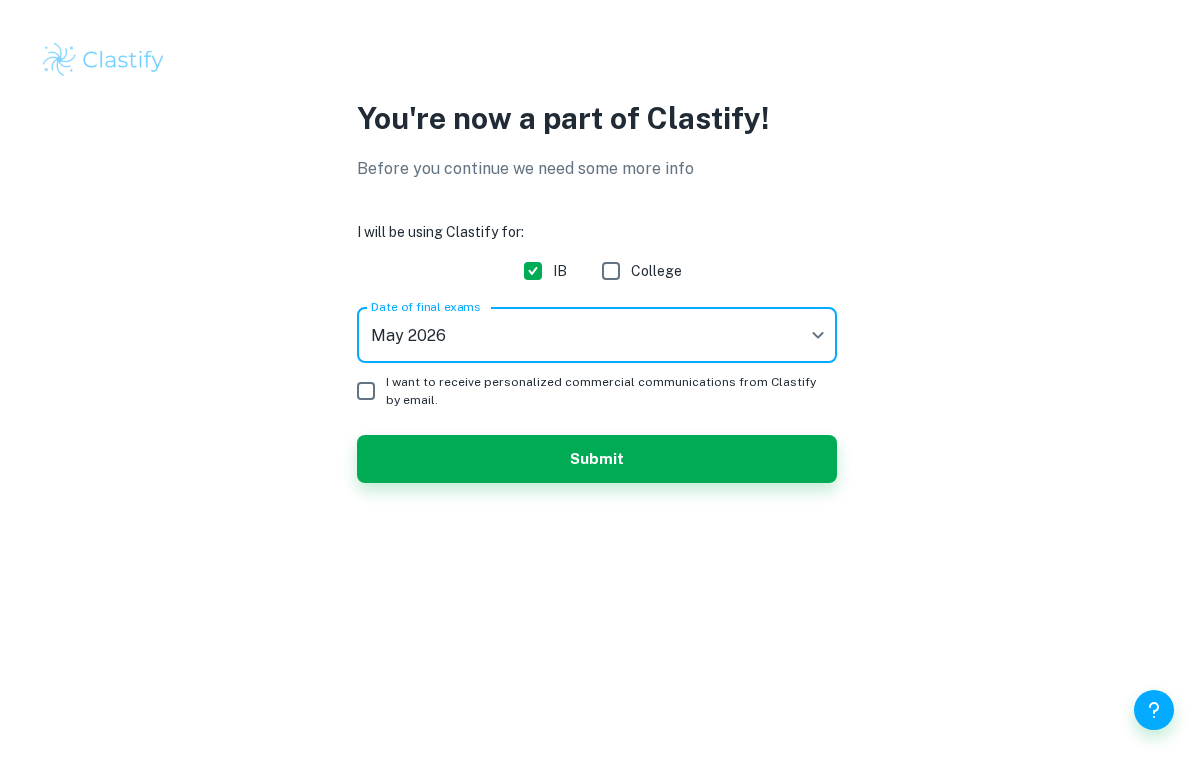 click on "Submit" at bounding box center [597, 459] 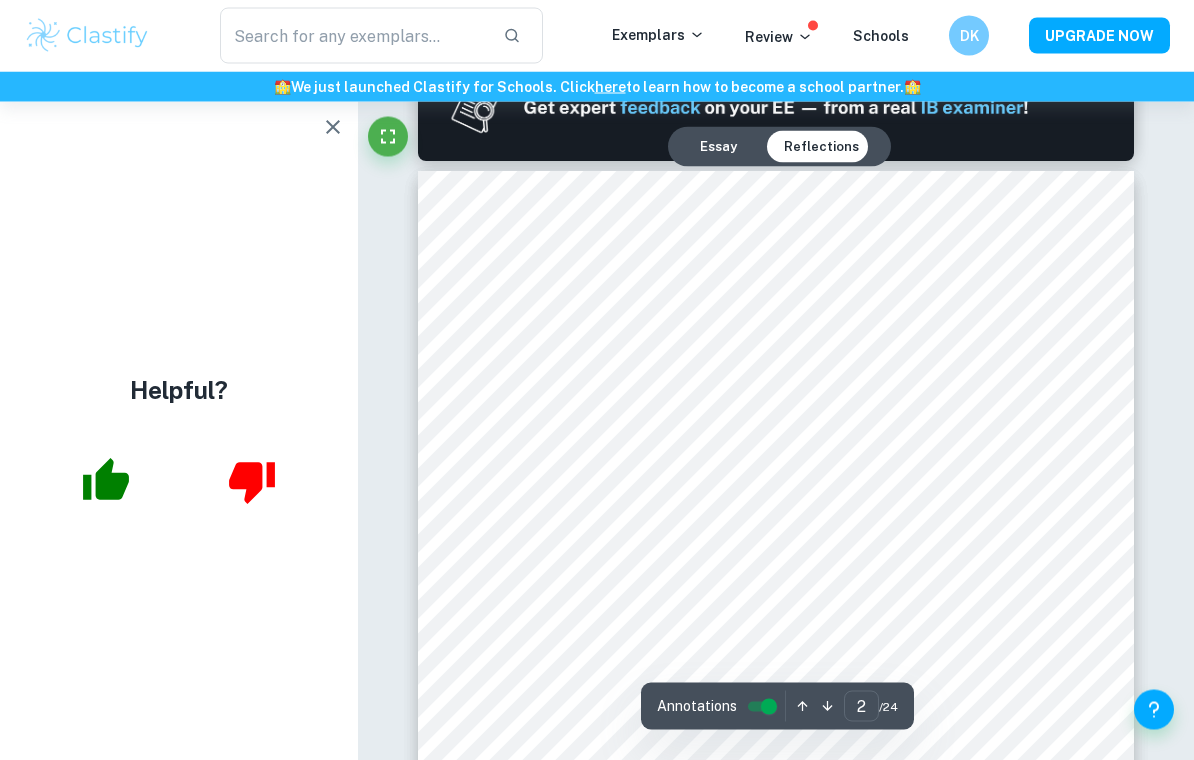 scroll, scrollTop: 979, scrollLeft: 0, axis: vertical 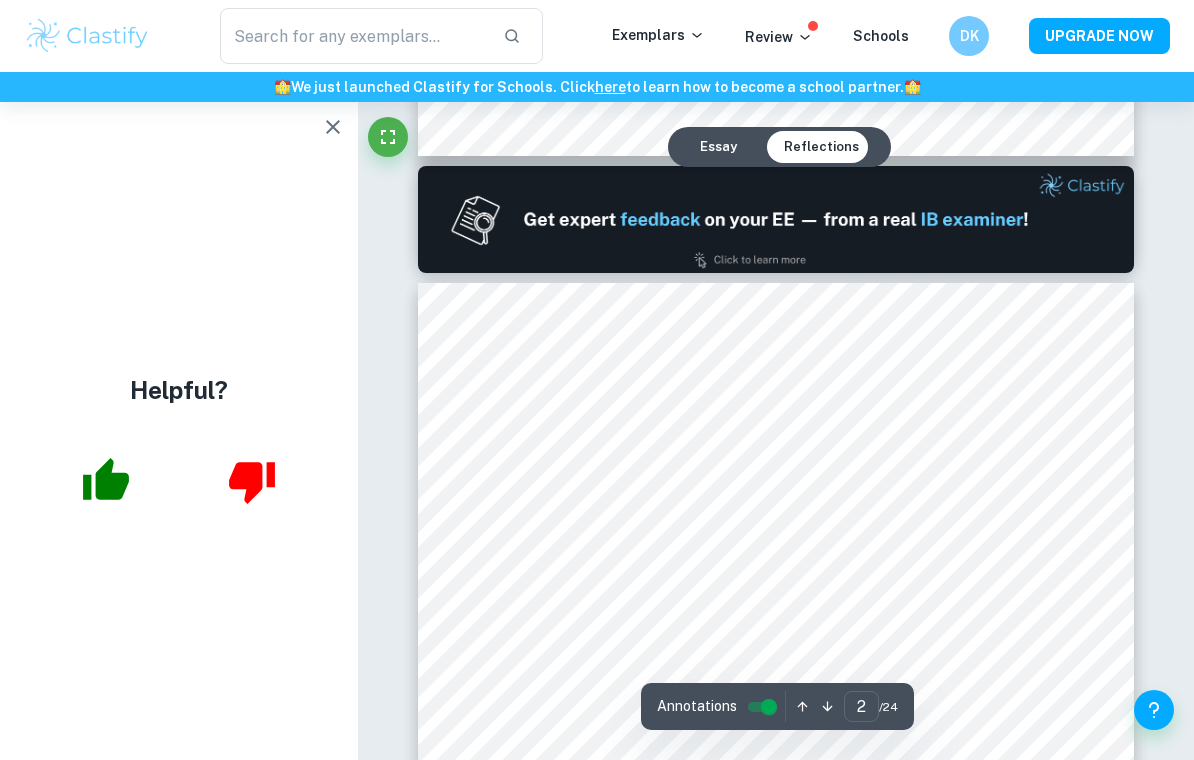 type on "1" 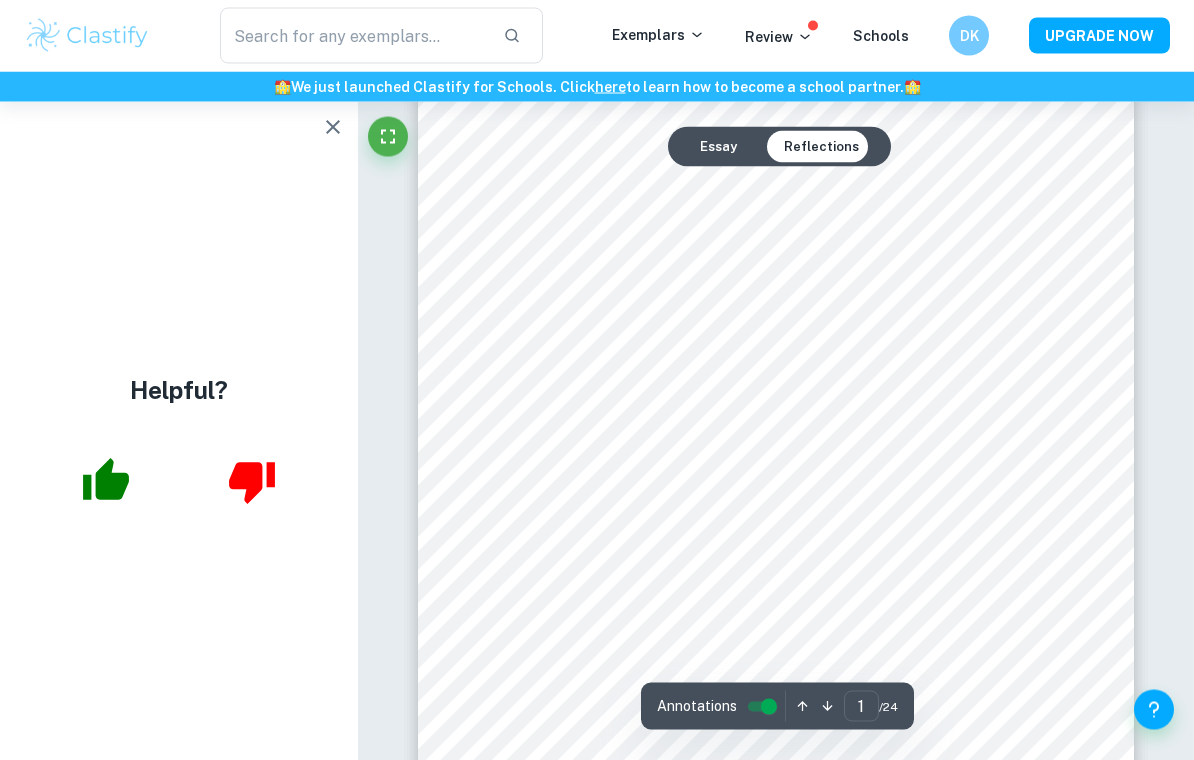 scroll, scrollTop: 0, scrollLeft: 0, axis: both 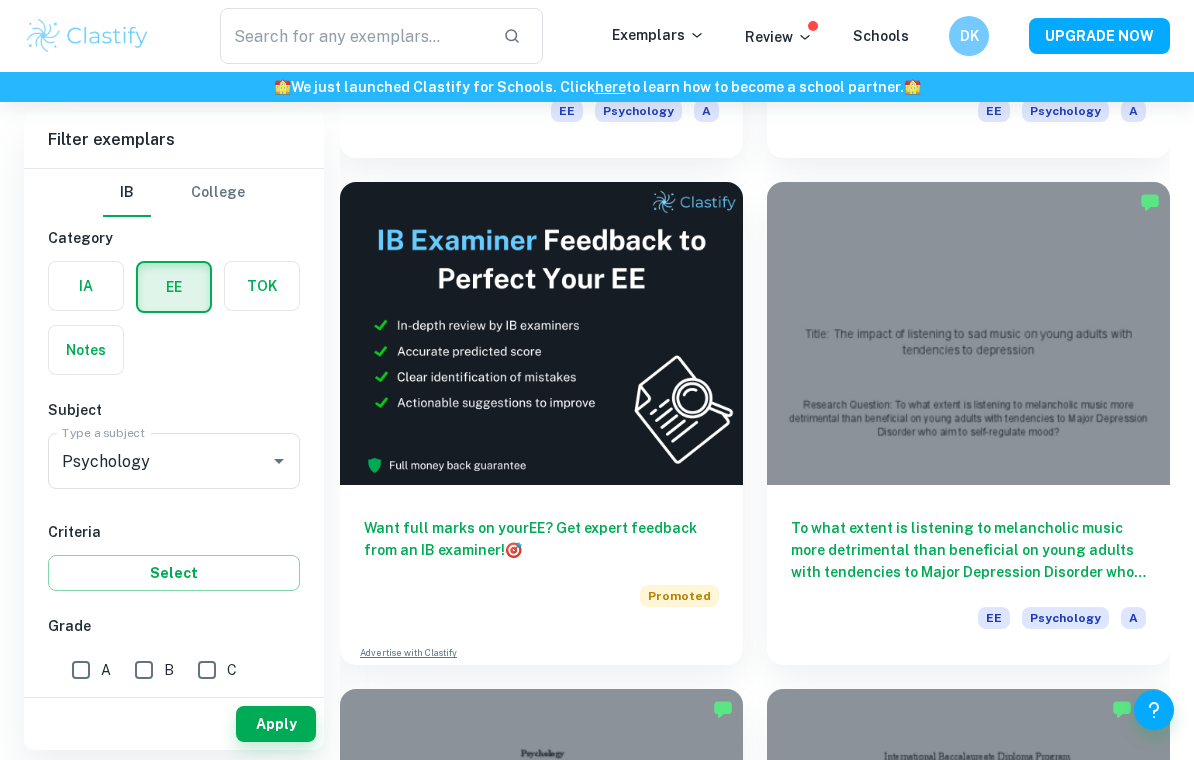 click on "To what extent is listening to melancholic music more detrimental than beneficial on young adults with tendencies to Major Depression Disorder who aim to self-regulate mood?" at bounding box center [968, 550] 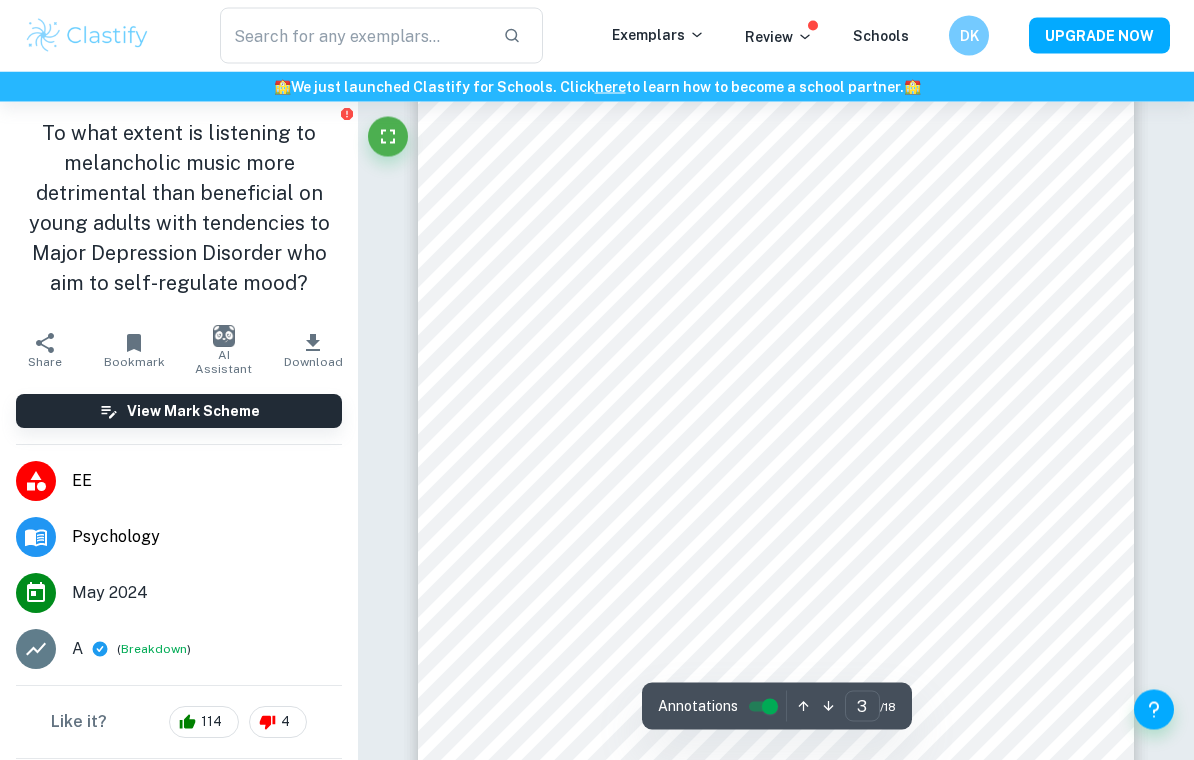 scroll, scrollTop: 2365, scrollLeft: 0, axis: vertical 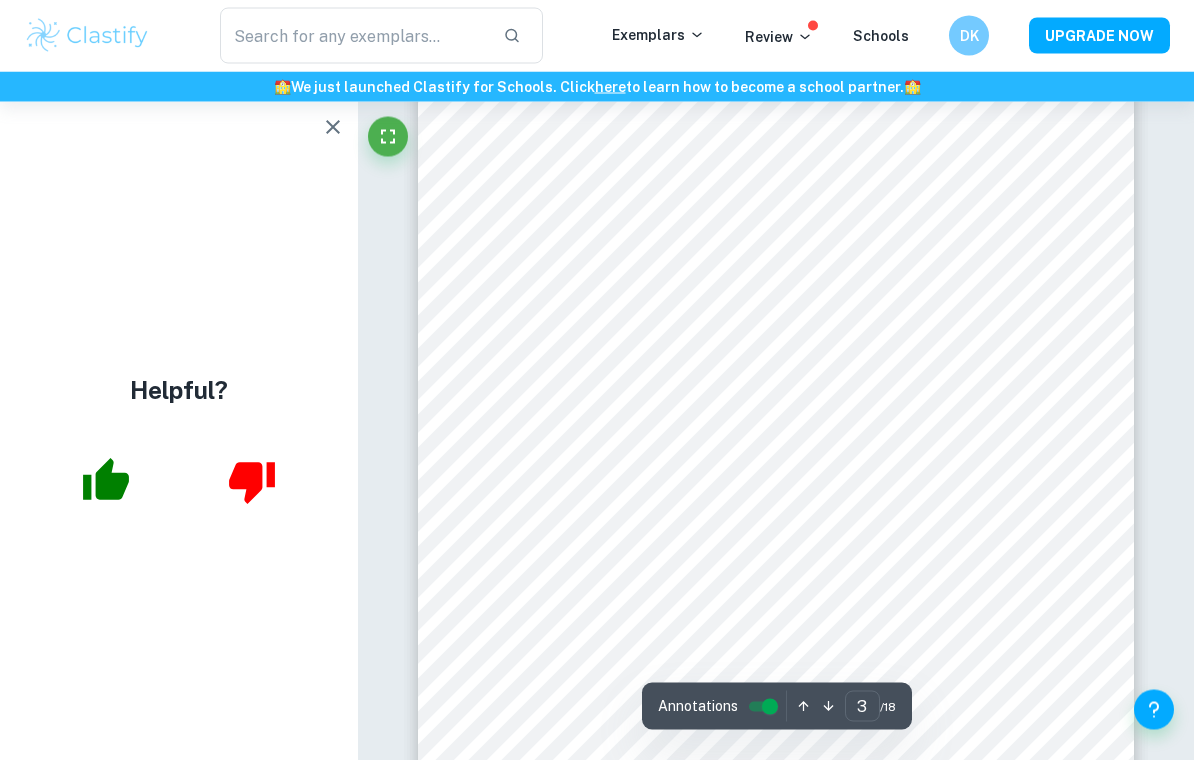 click at bounding box center (106, 481) 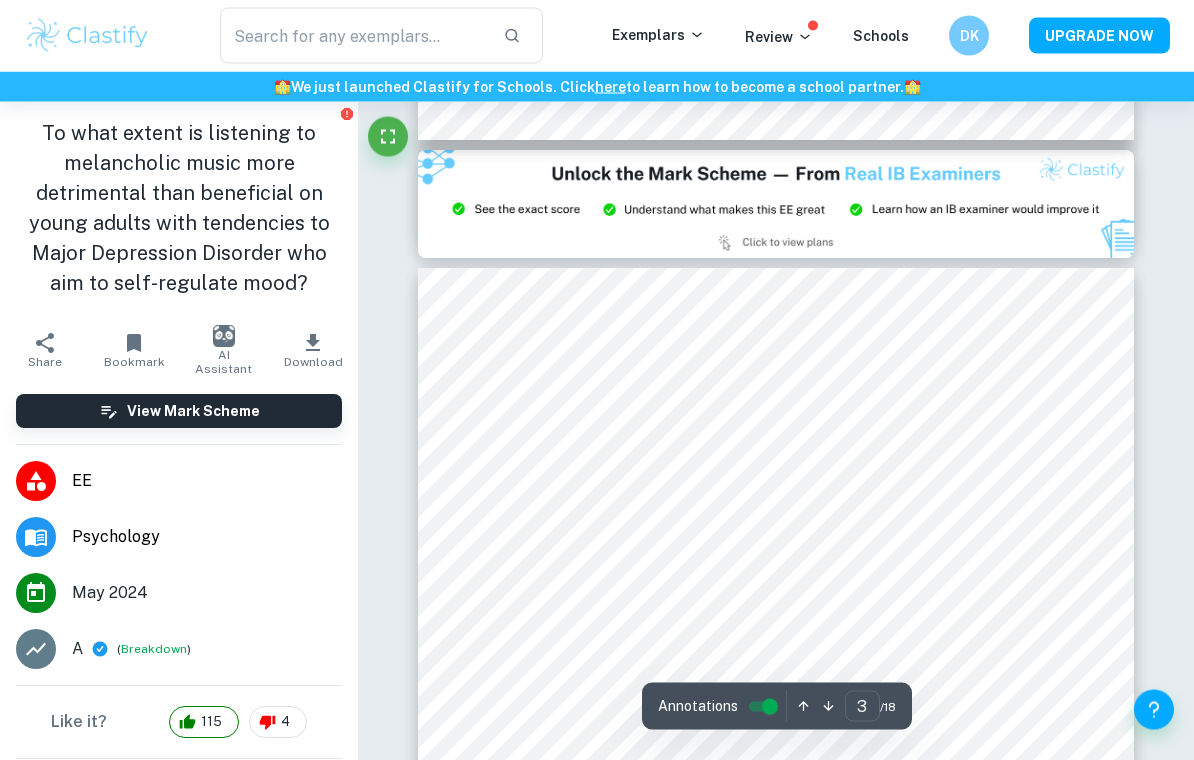 type on "2" 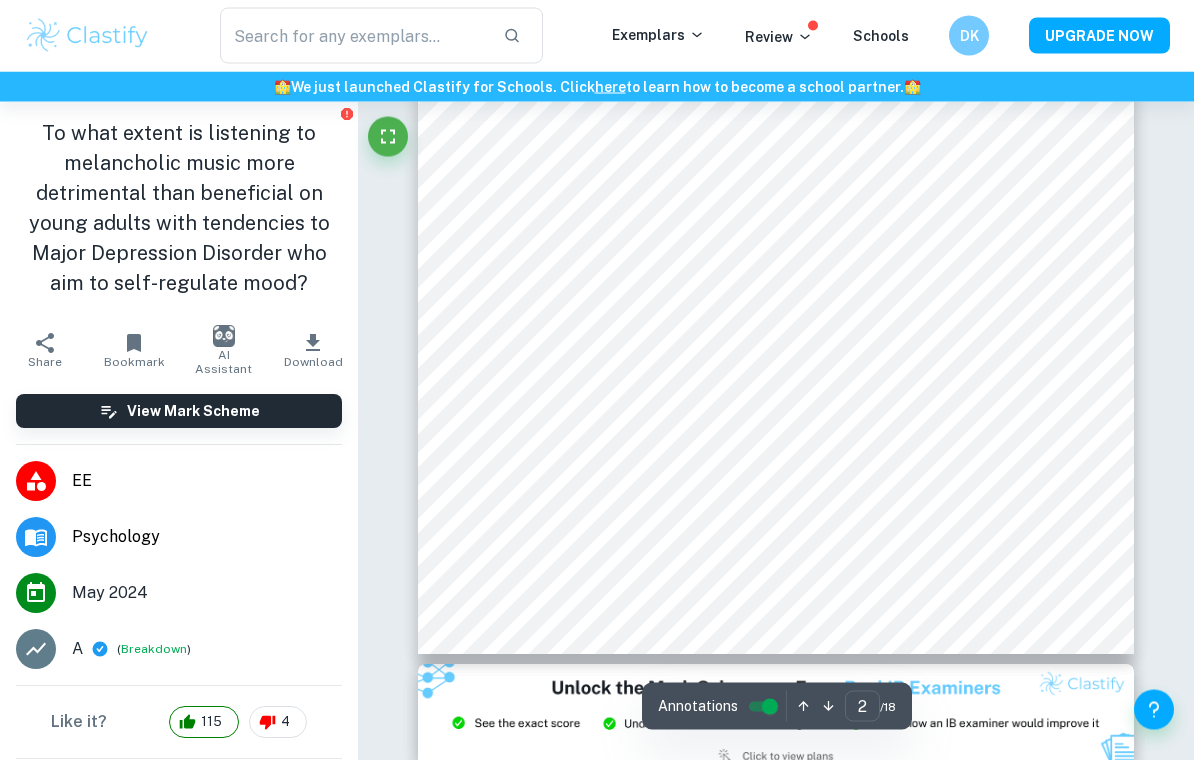 click on "View Mark Scheme" at bounding box center [179, 411] 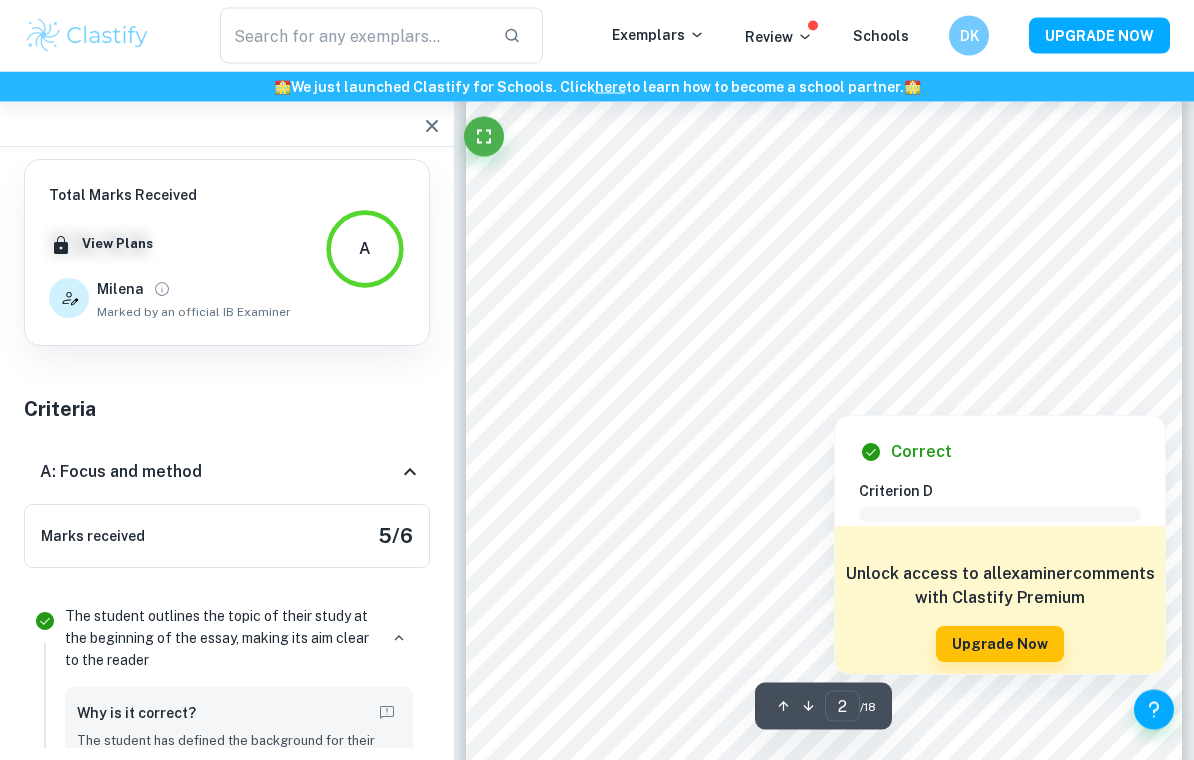 scroll, scrollTop: 1241, scrollLeft: 0, axis: vertical 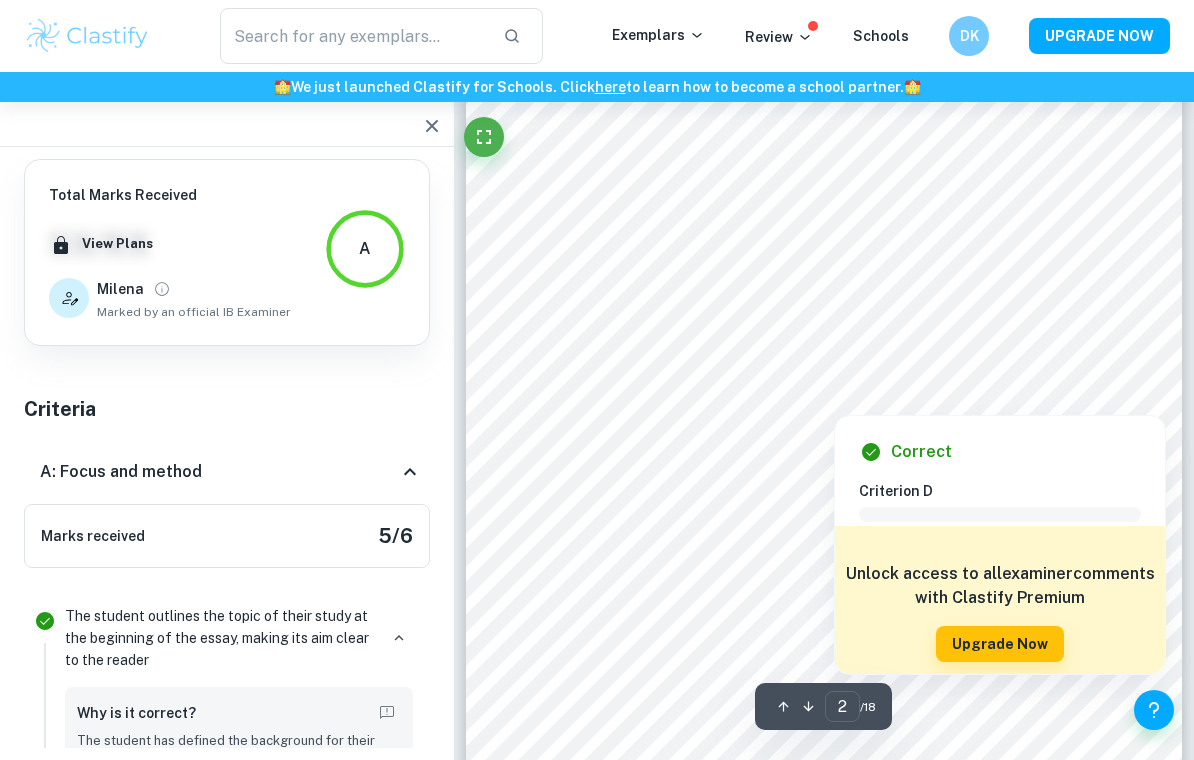 click at bounding box center (839, 361) 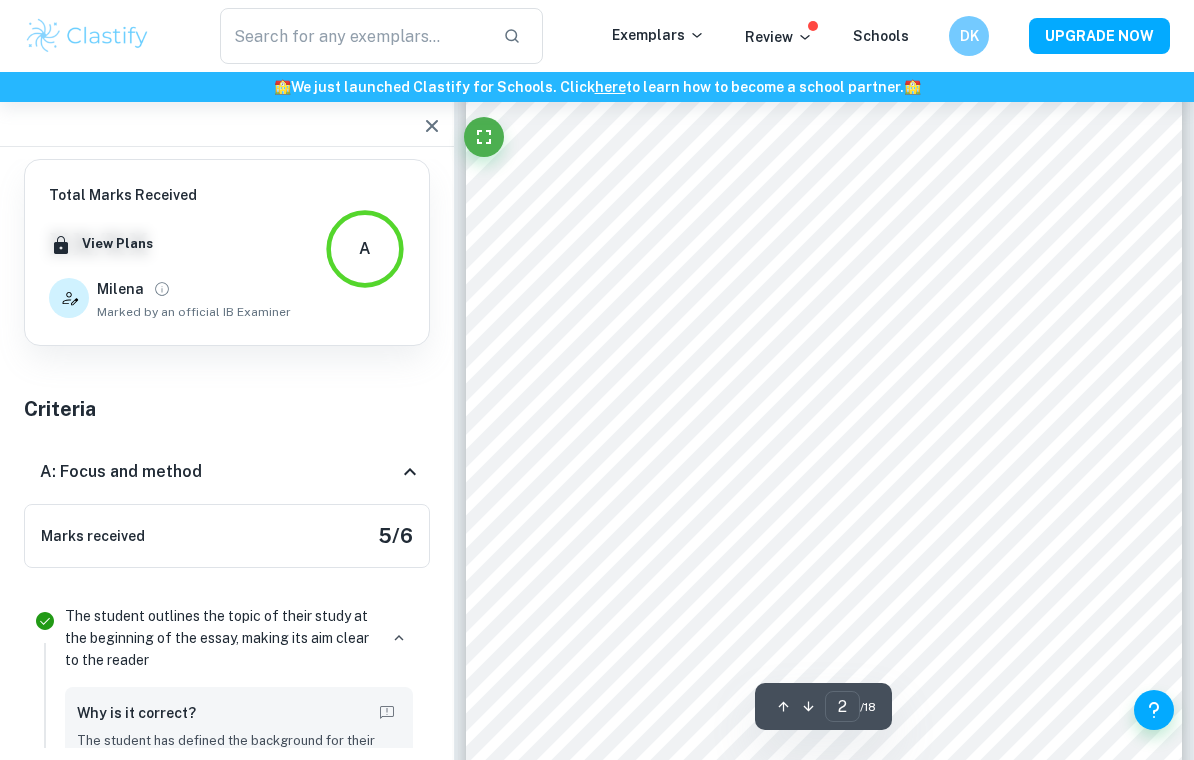 scroll, scrollTop: 6926, scrollLeft: 0, axis: vertical 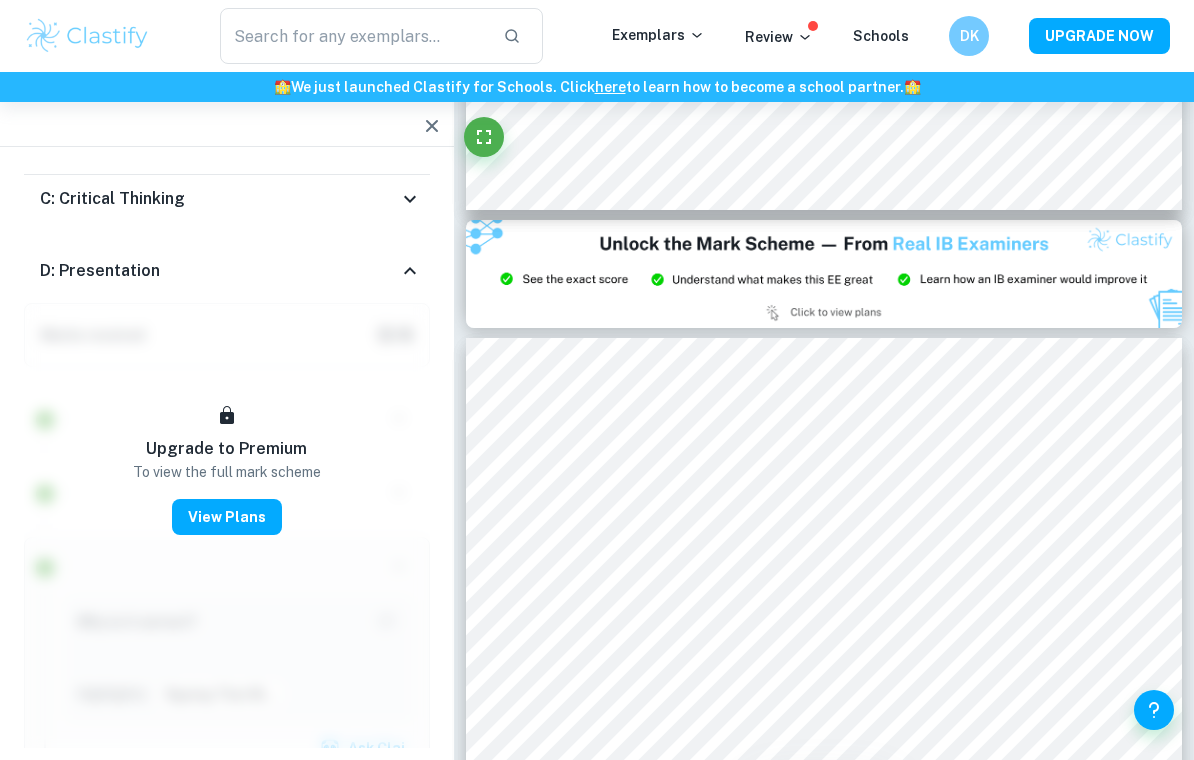 click on "D: Presentation" at bounding box center [227, 271] 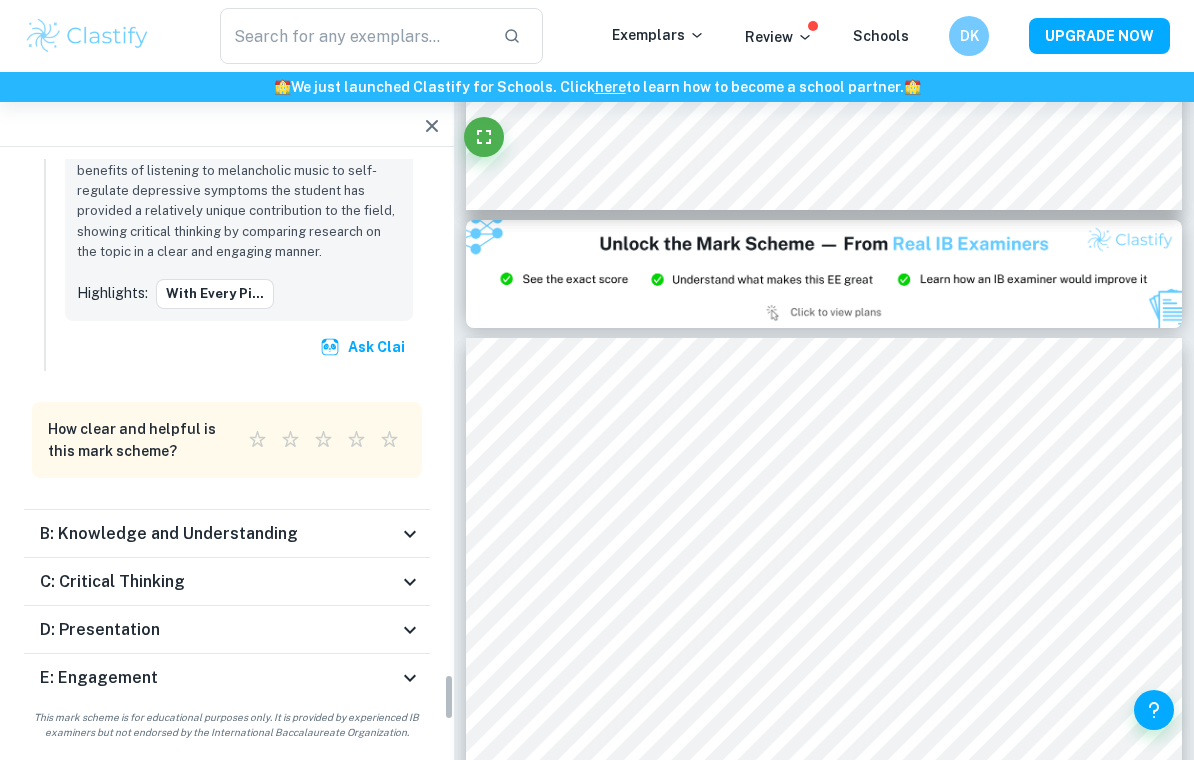 scroll, scrollTop: 6417, scrollLeft: 0, axis: vertical 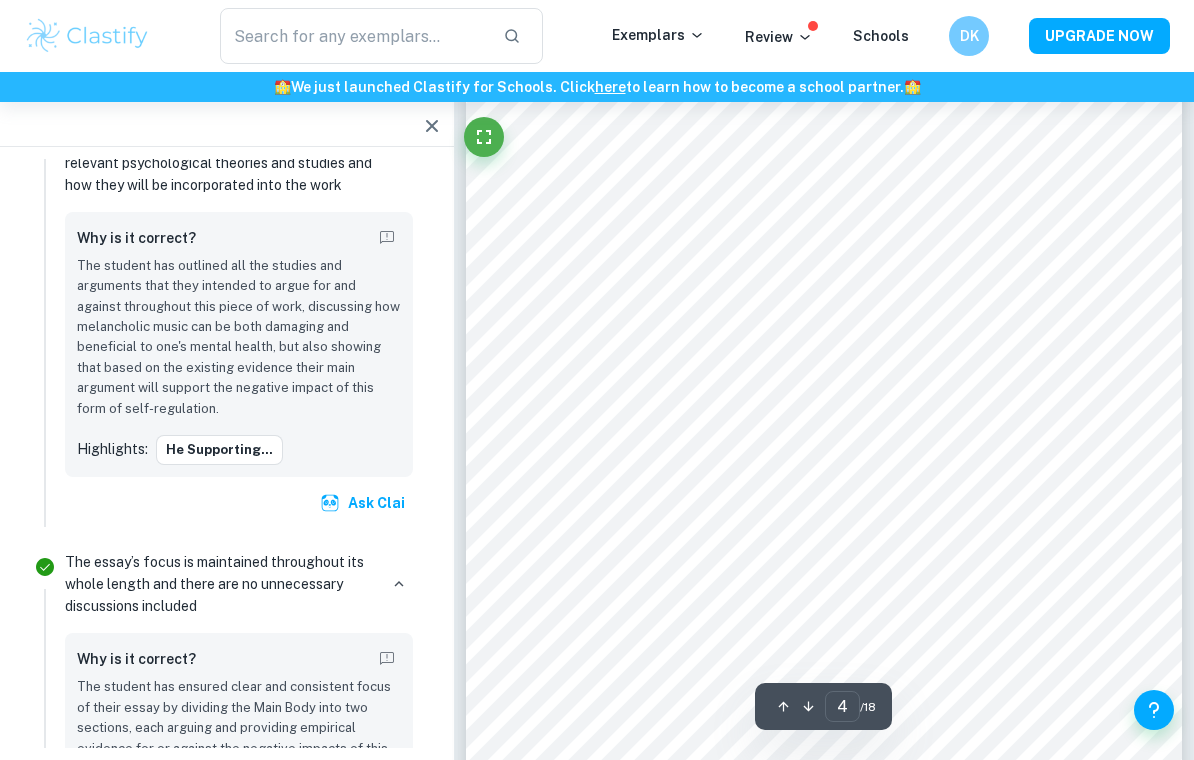 type on "3" 